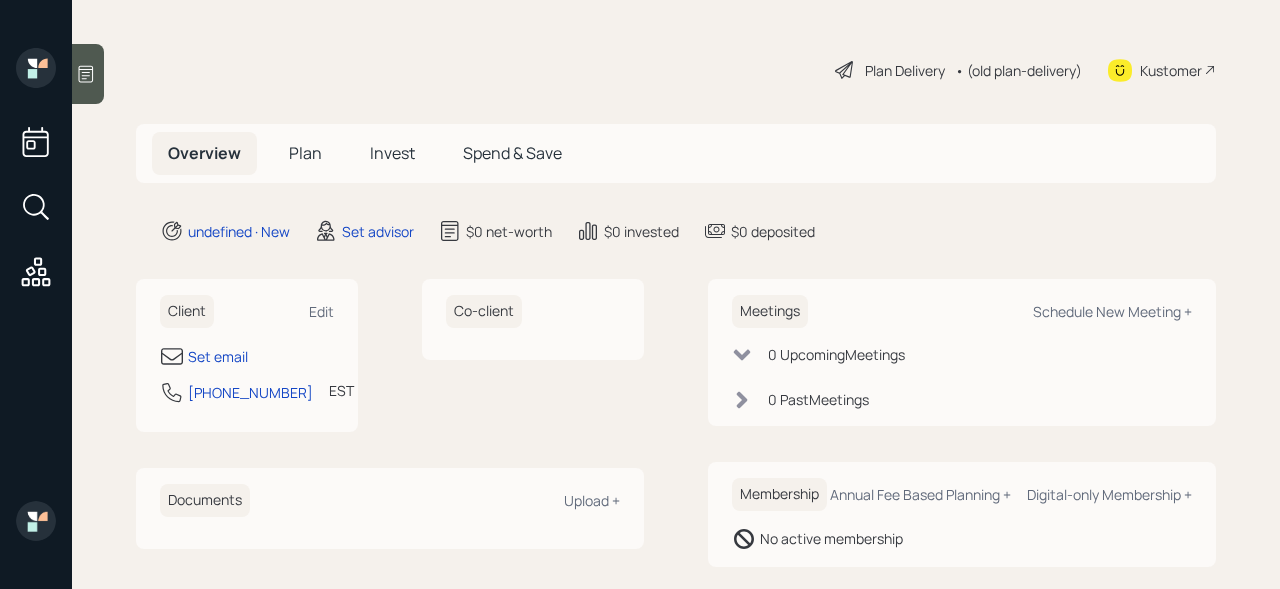 scroll, scrollTop: 0, scrollLeft: 0, axis: both 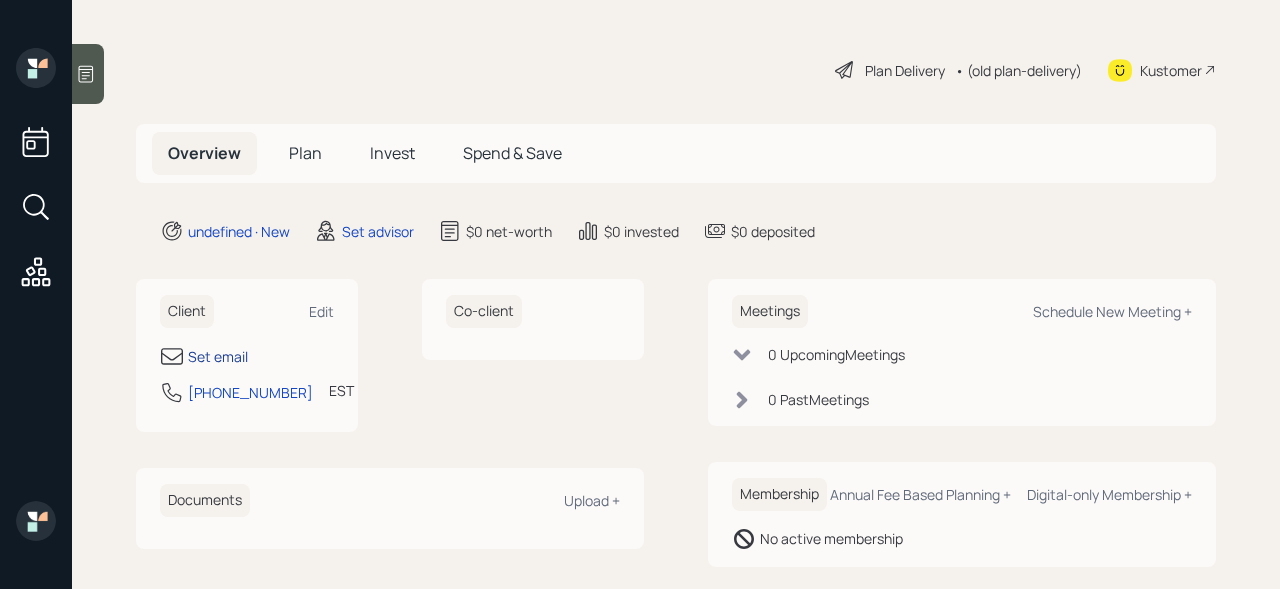 click on "Set email" at bounding box center (218, 356) 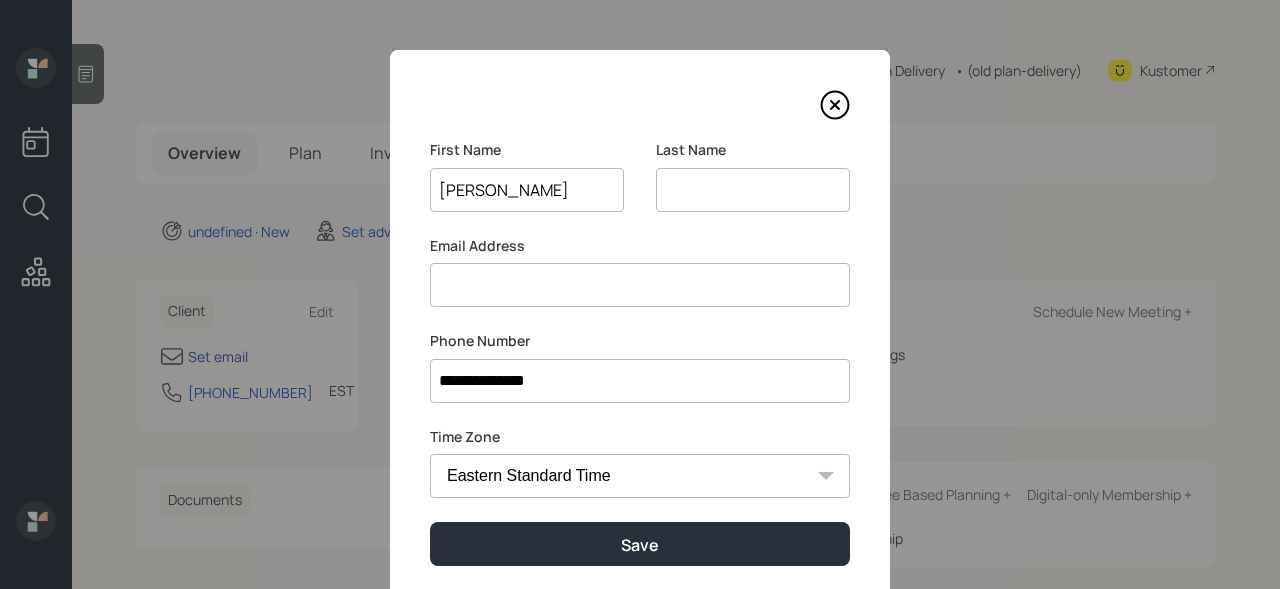 type on "Glenn" 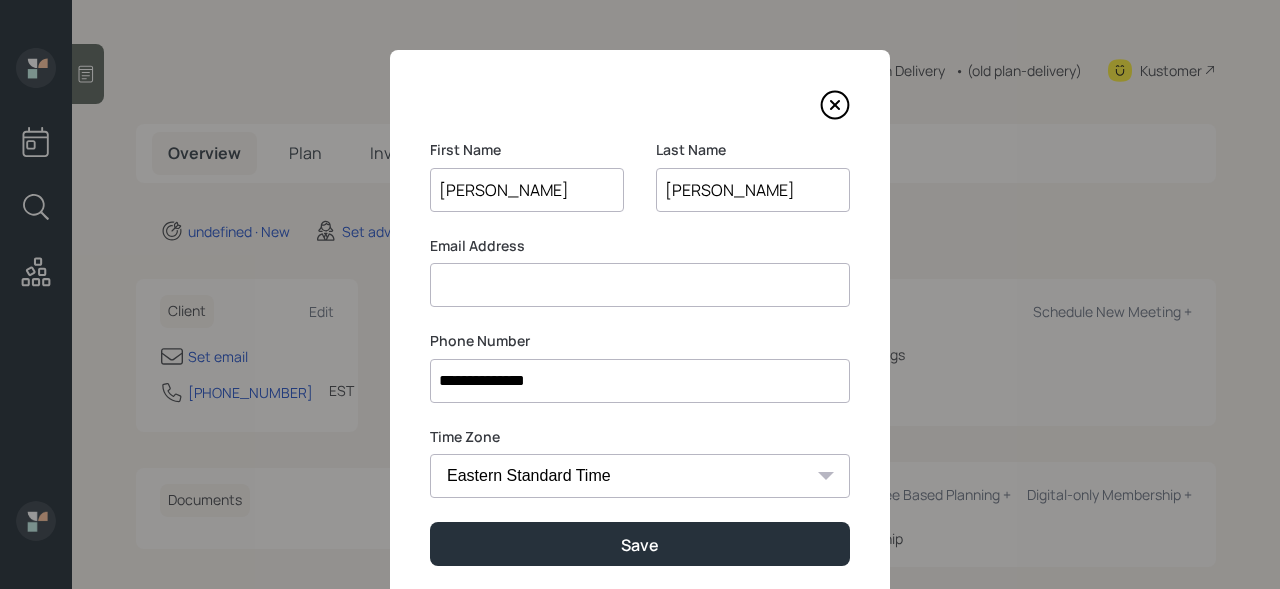 type on "Jenkins" 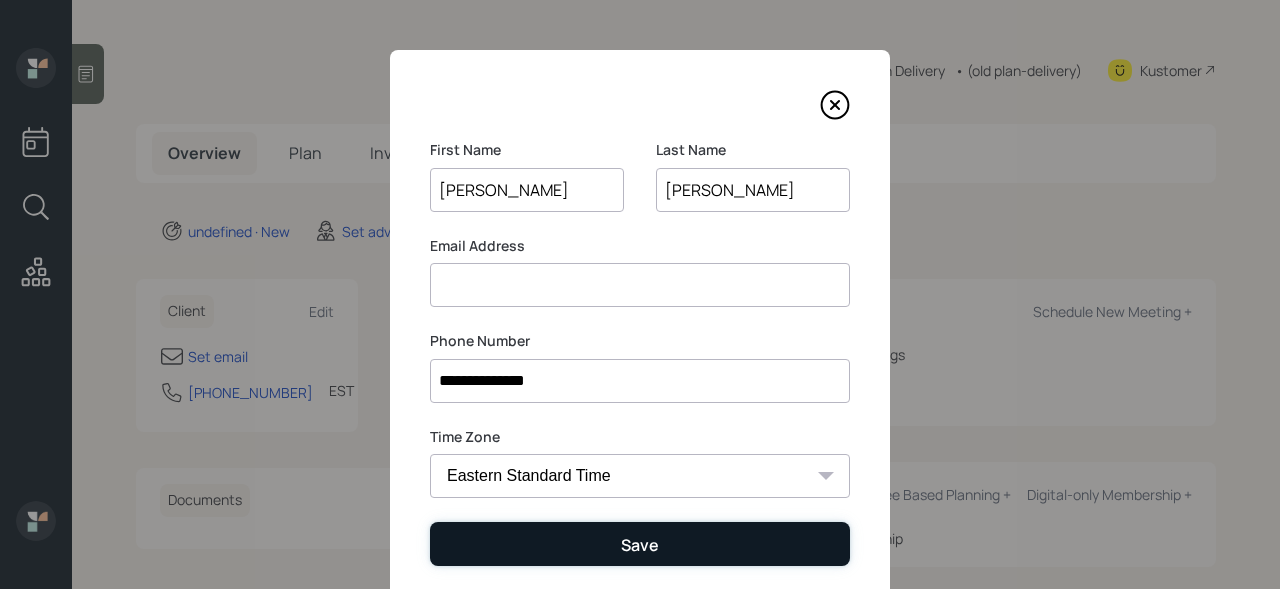 click on "Save" at bounding box center [640, 543] 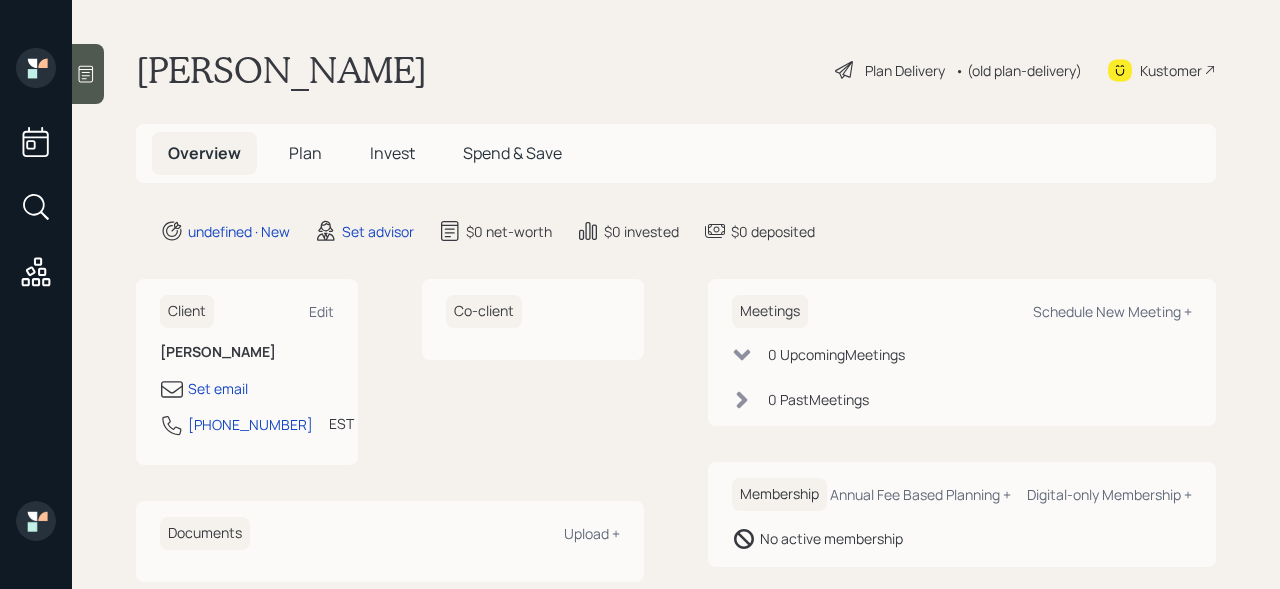 click 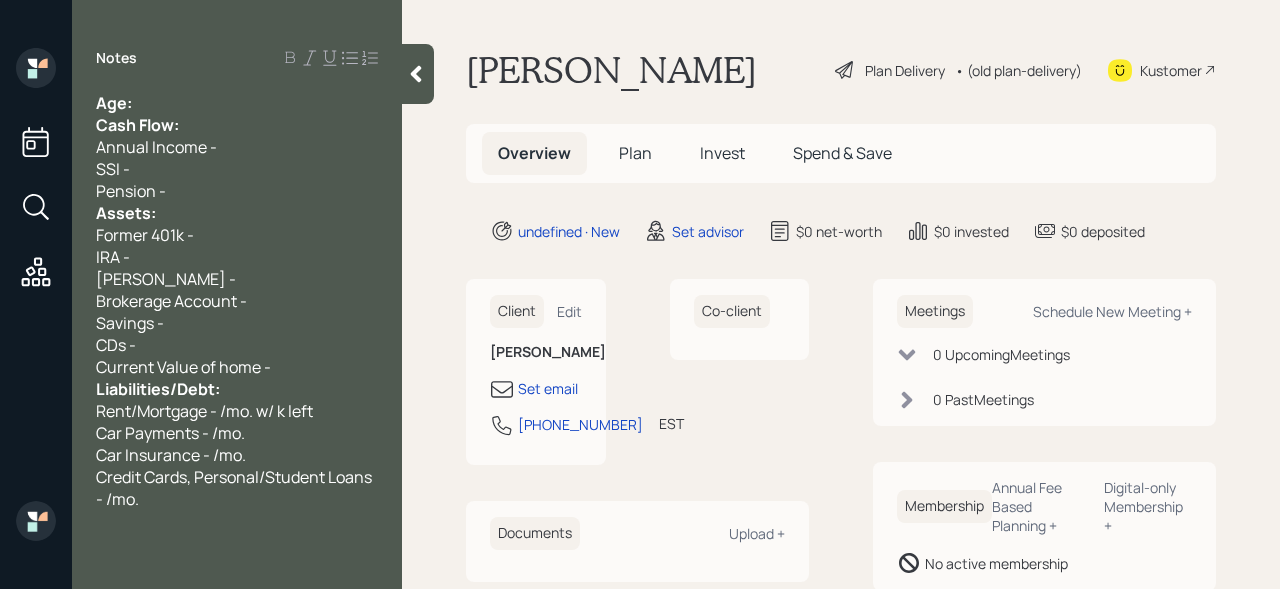 click on "Age:" at bounding box center (237, 103) 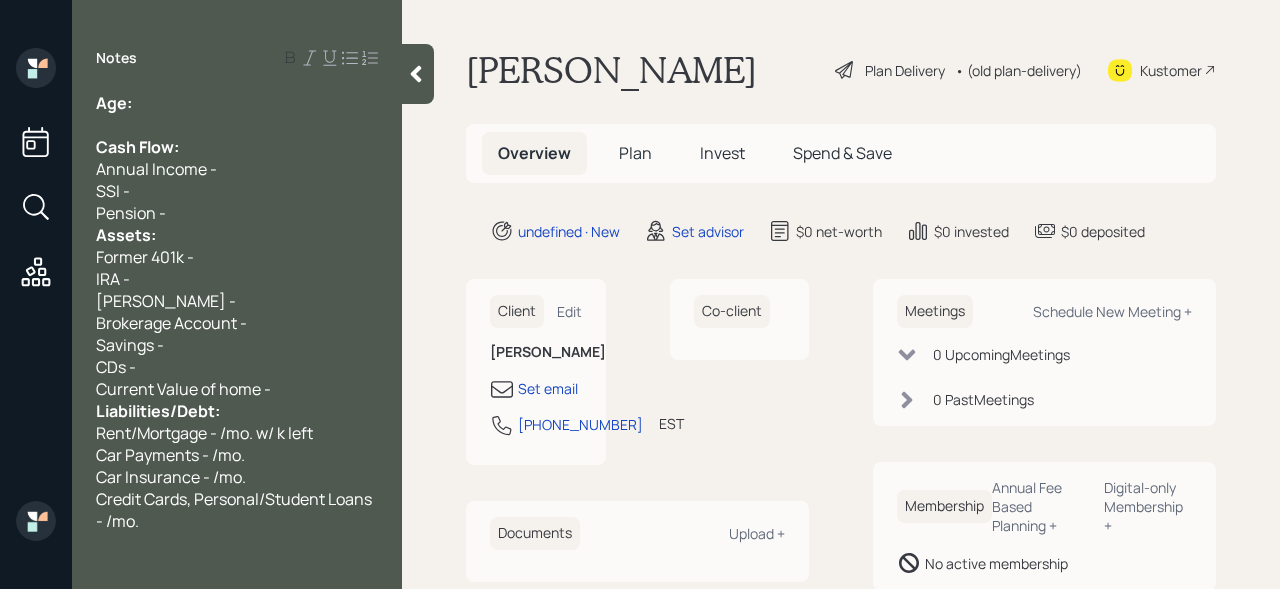 click on "Pension -" at bounding box center [237, 213] 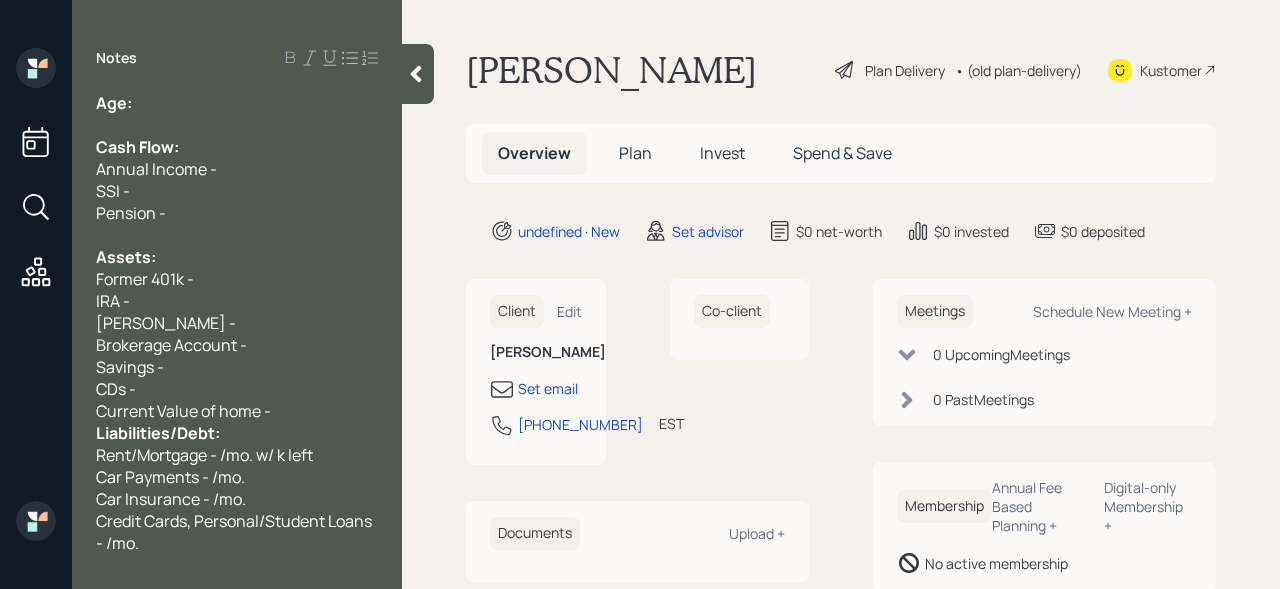 click on "Current Value of home -" at bounding box center (237, 411) 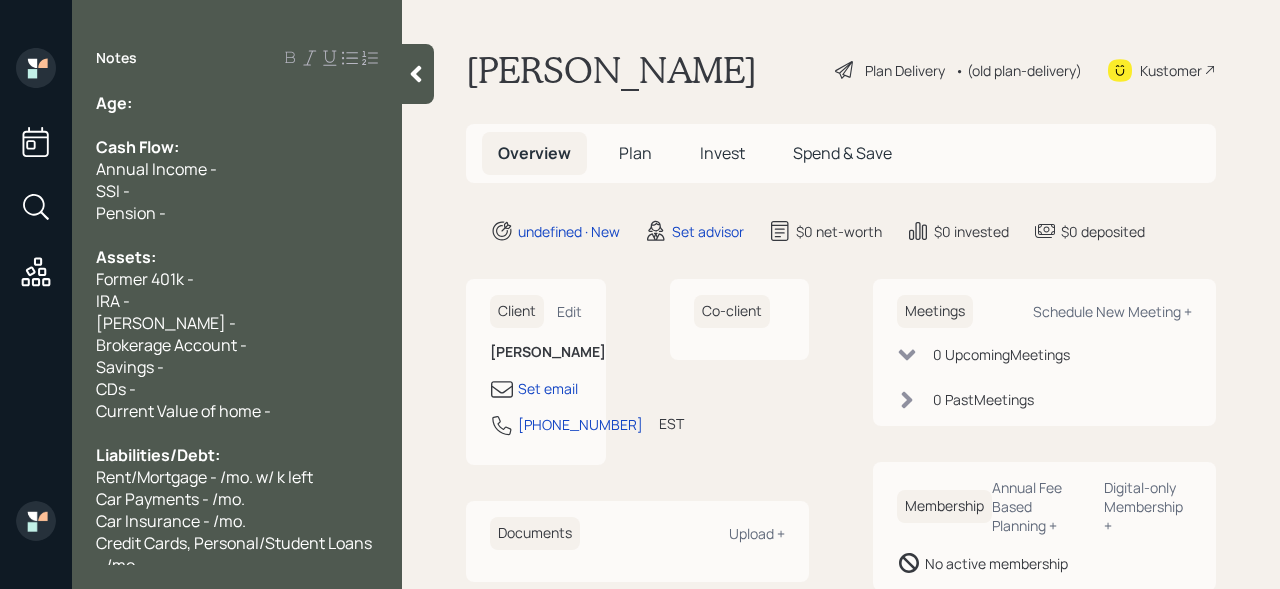click on "Age:" at bounding box center [237, 103] 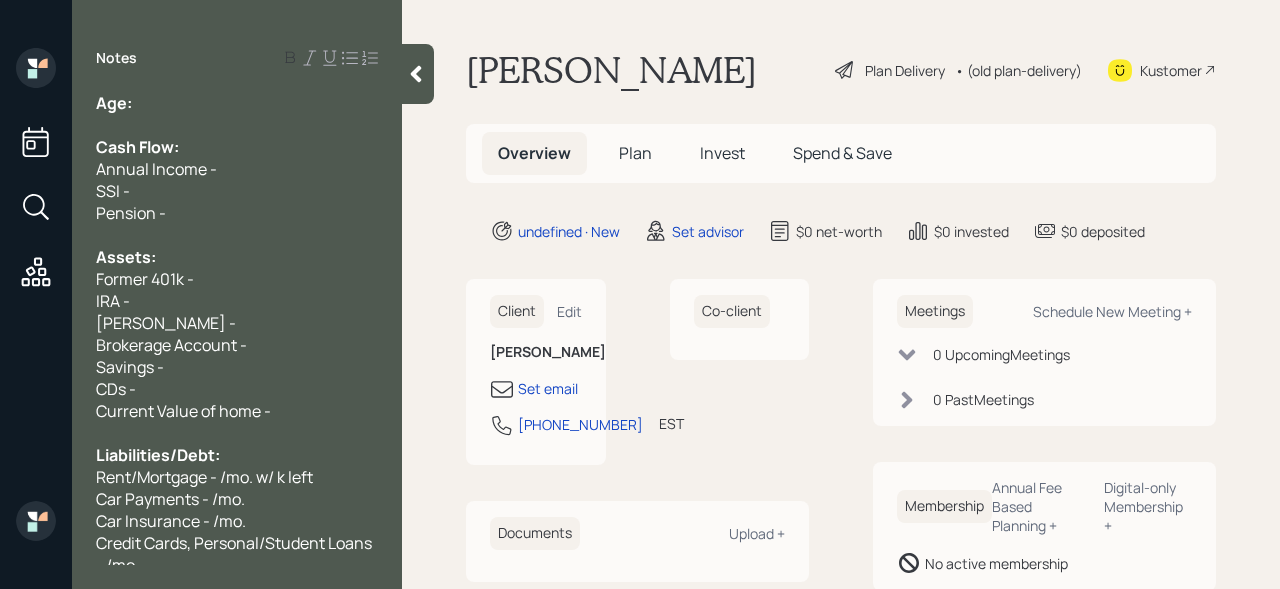 type 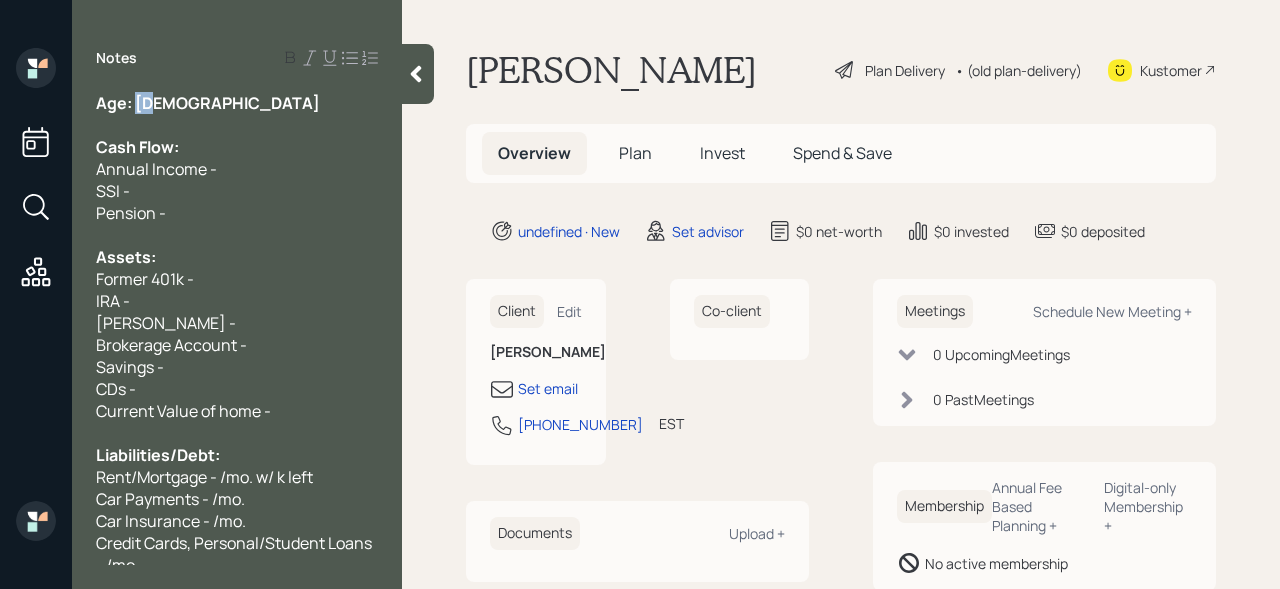 drag, startPoint x: 167, startPoint y: 100, endPoint x: 135, endPoint y: 100, distance: 32 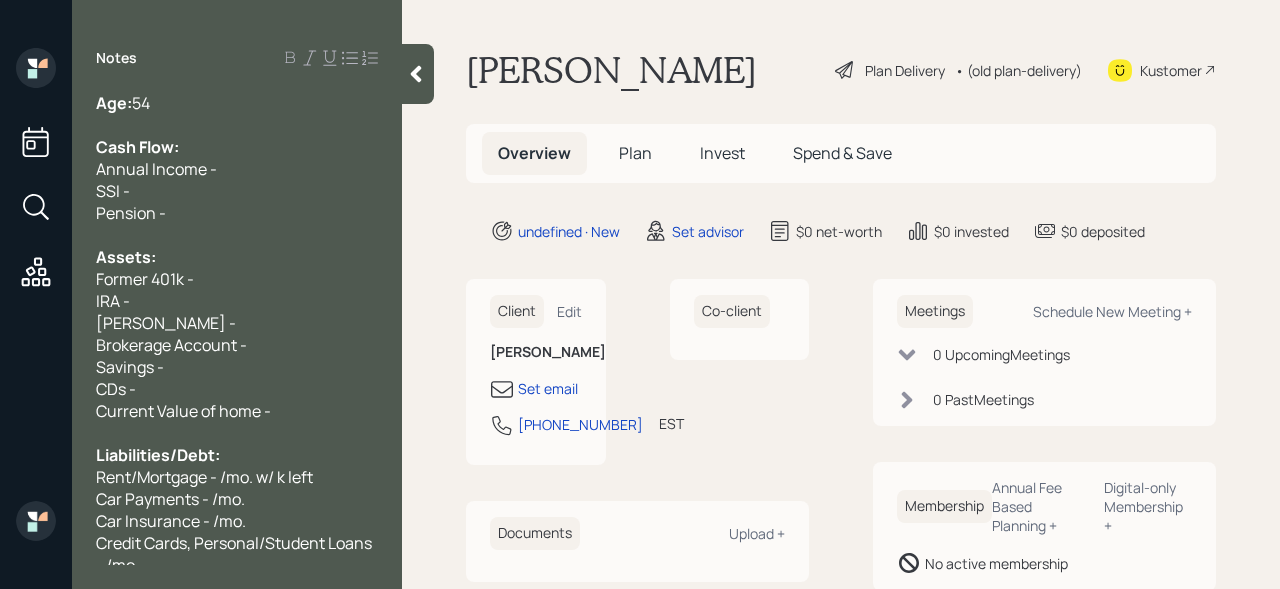 click on "Age:  54" at bounding box center [237, 103] 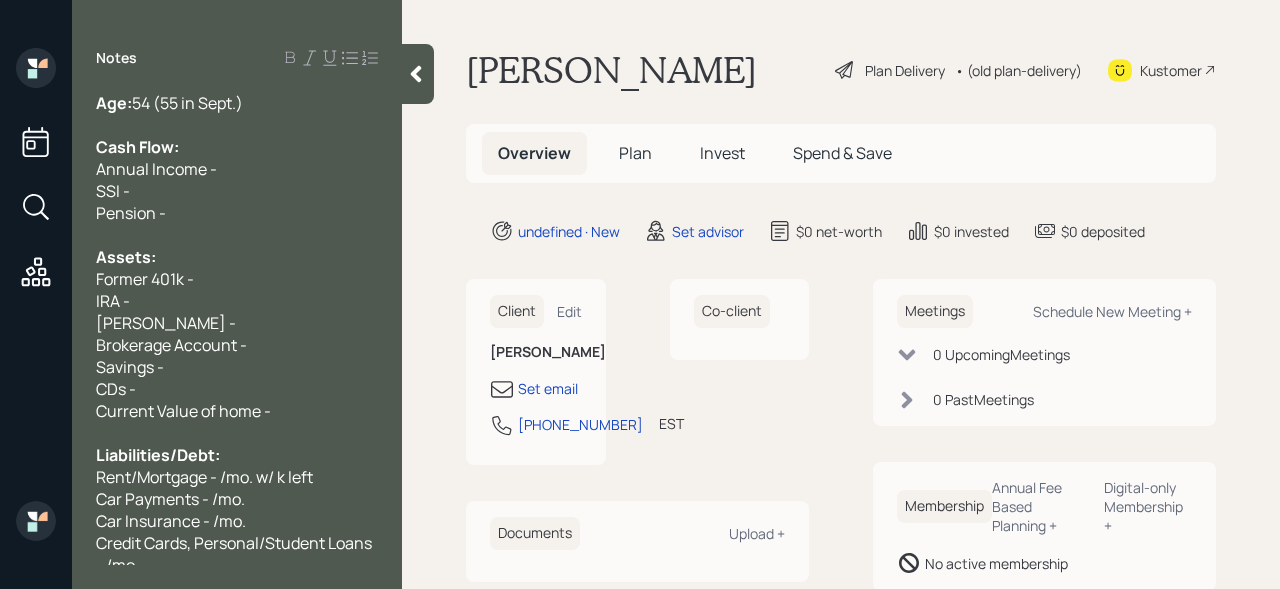 click on "Annual Income -" at bounding box center [237, 169] 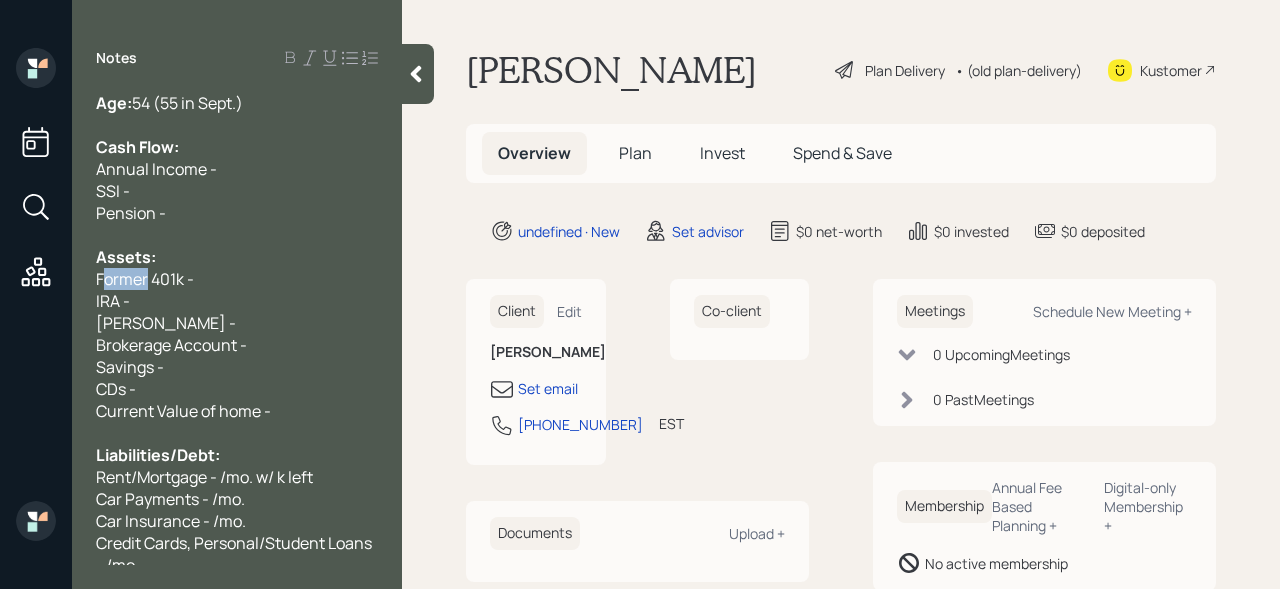 drag, startPoint x: 146, startPoint y: 277, endPoint x: 60, endPoint y: 277, distance: 86 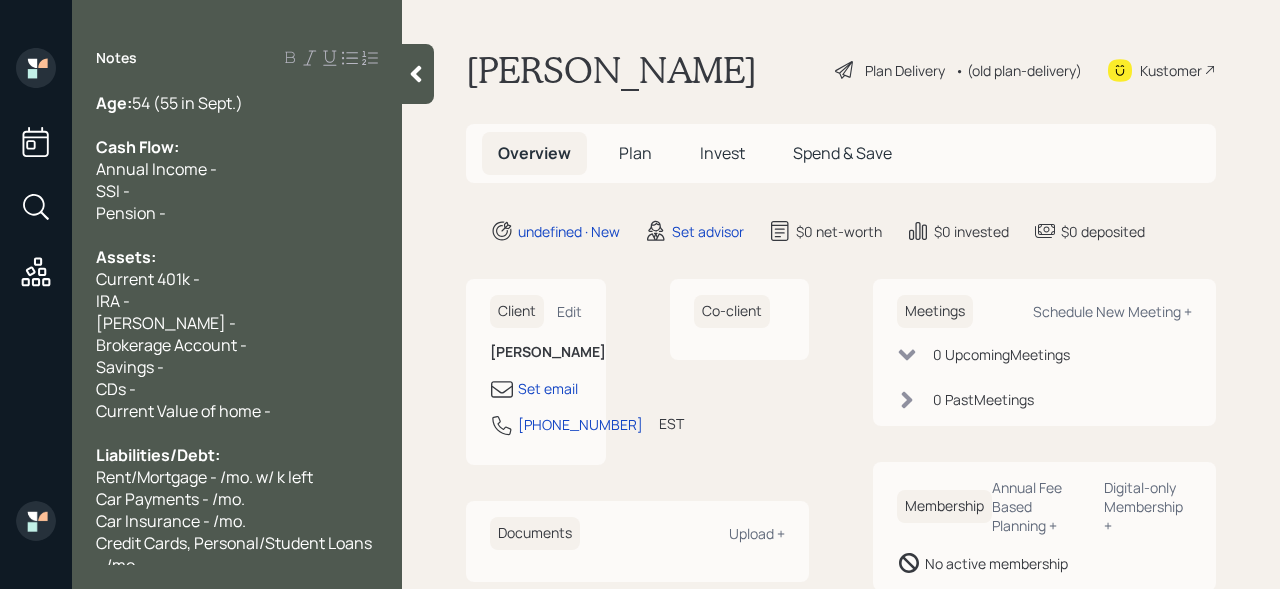 click on "IRA -" at bounding box center (237, 301) 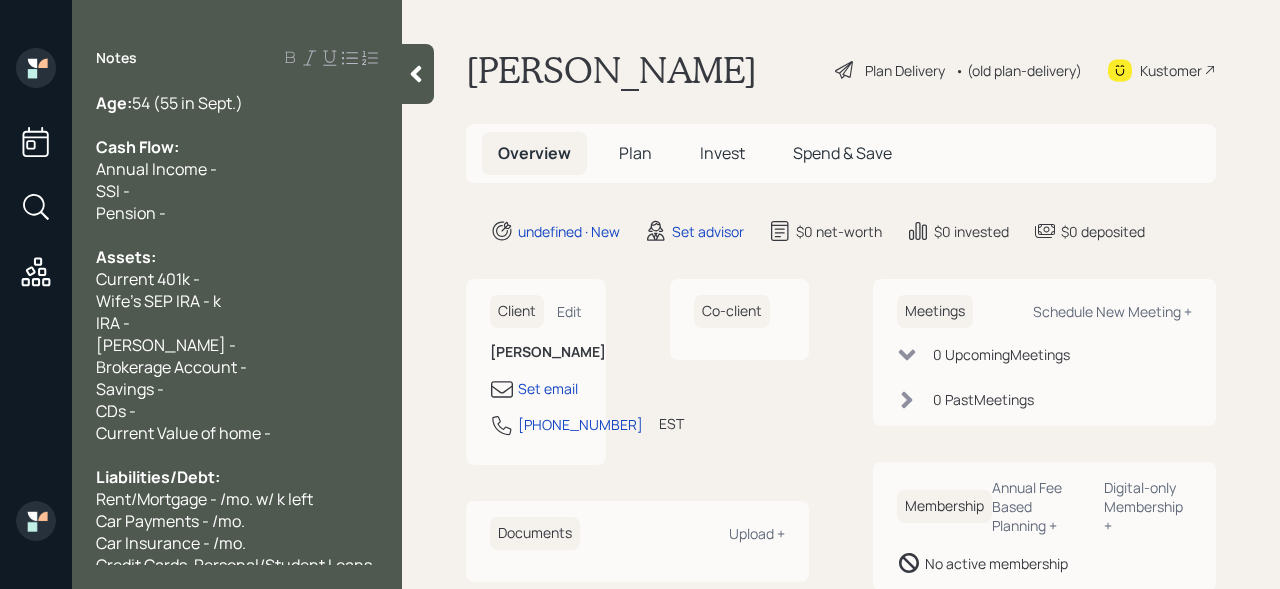 click on "Current 401k -" at bounding box center (237, 279) 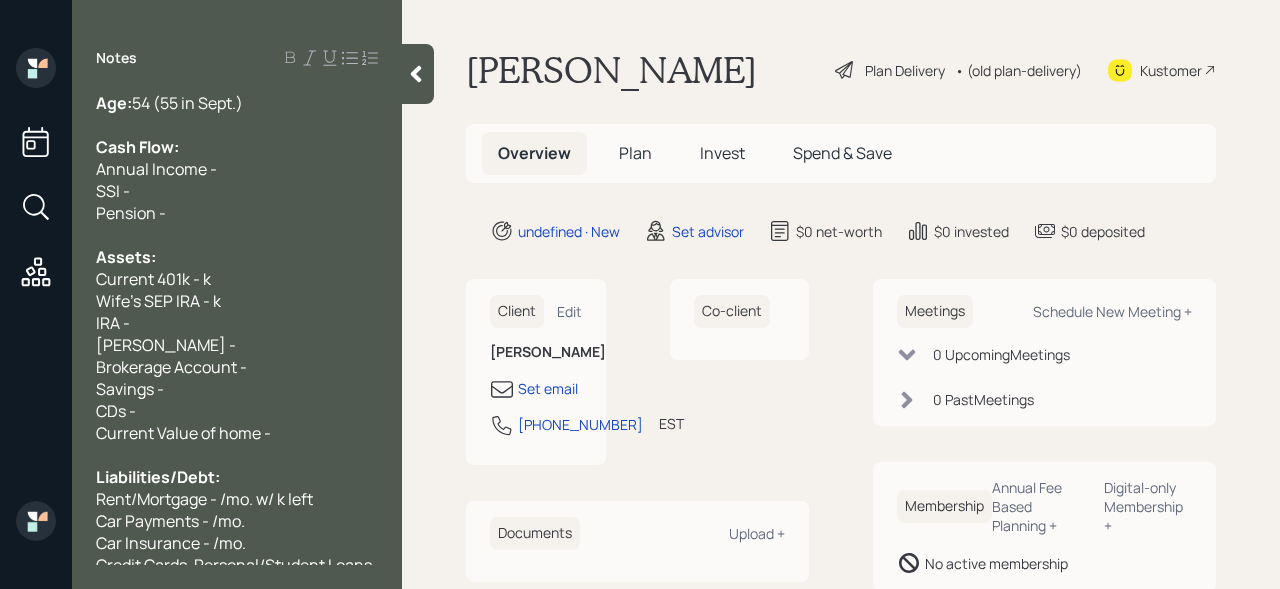 click on "IRA -" at bounding box center [237, 323] 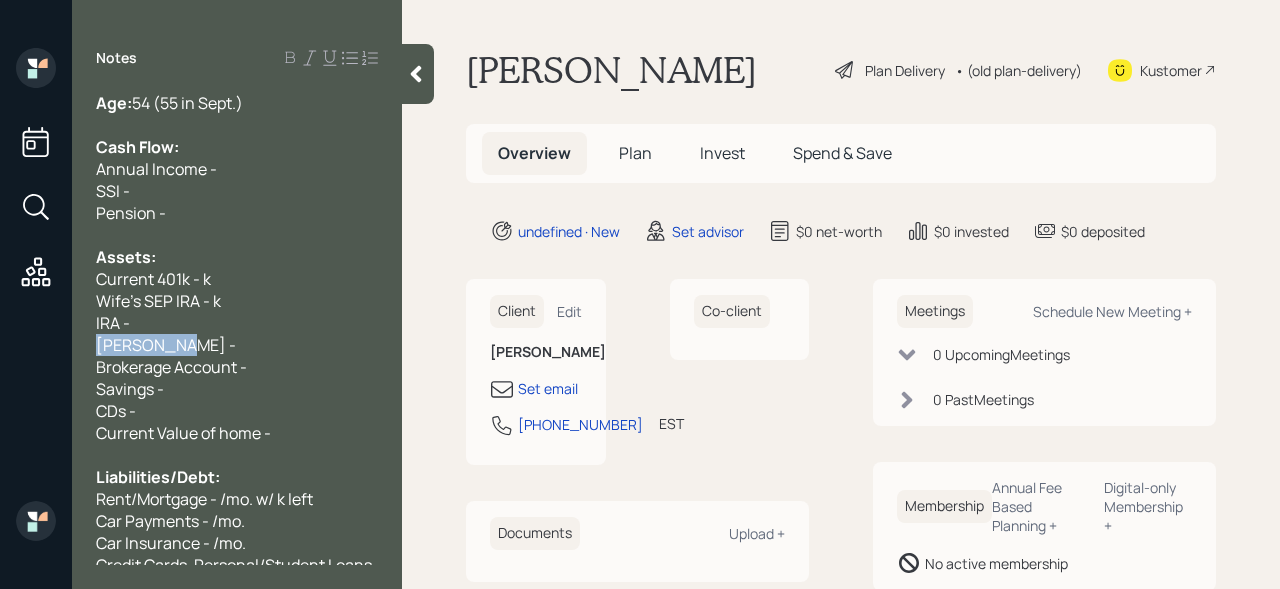 drag, startPoint x: 219, startPoint y: 334, endPoint x: 70, endPoint y: 334, distance: 149 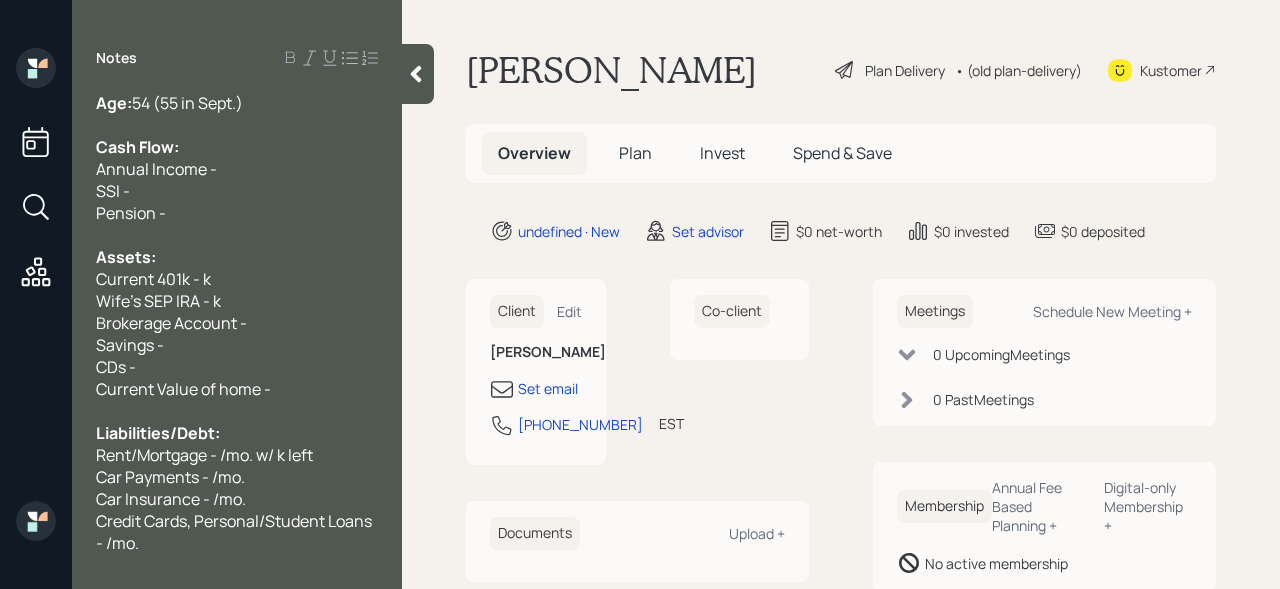 click on "Savings -" at bounding box center (237, 345) 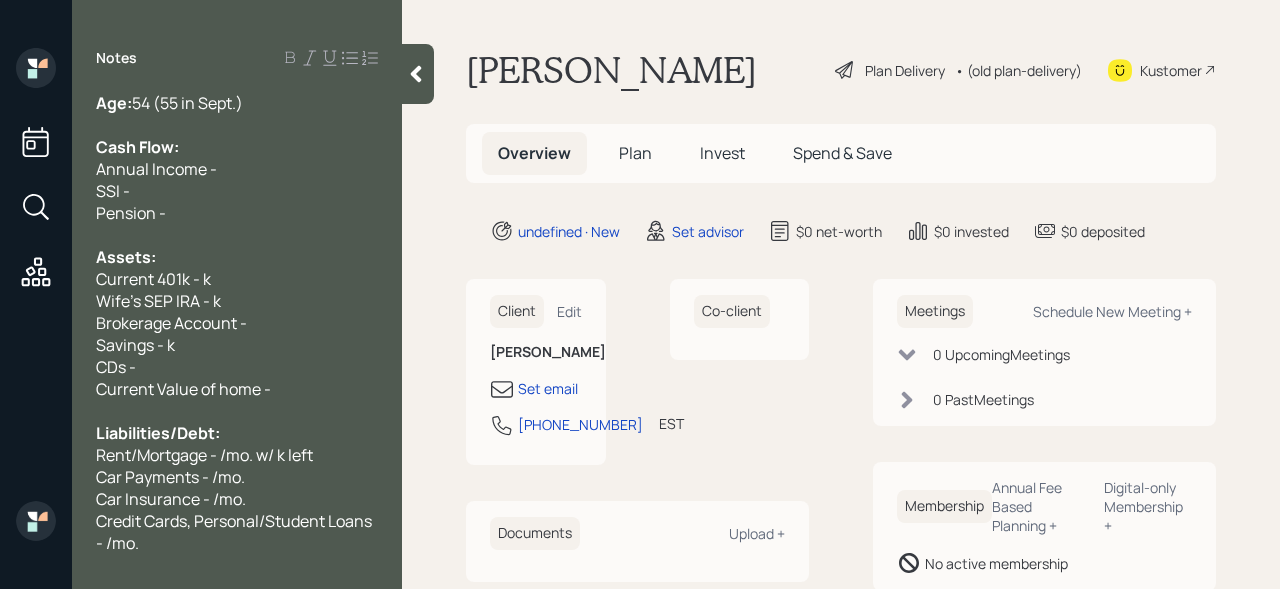 click on "Savings - k" at bounding box center [135, 345] 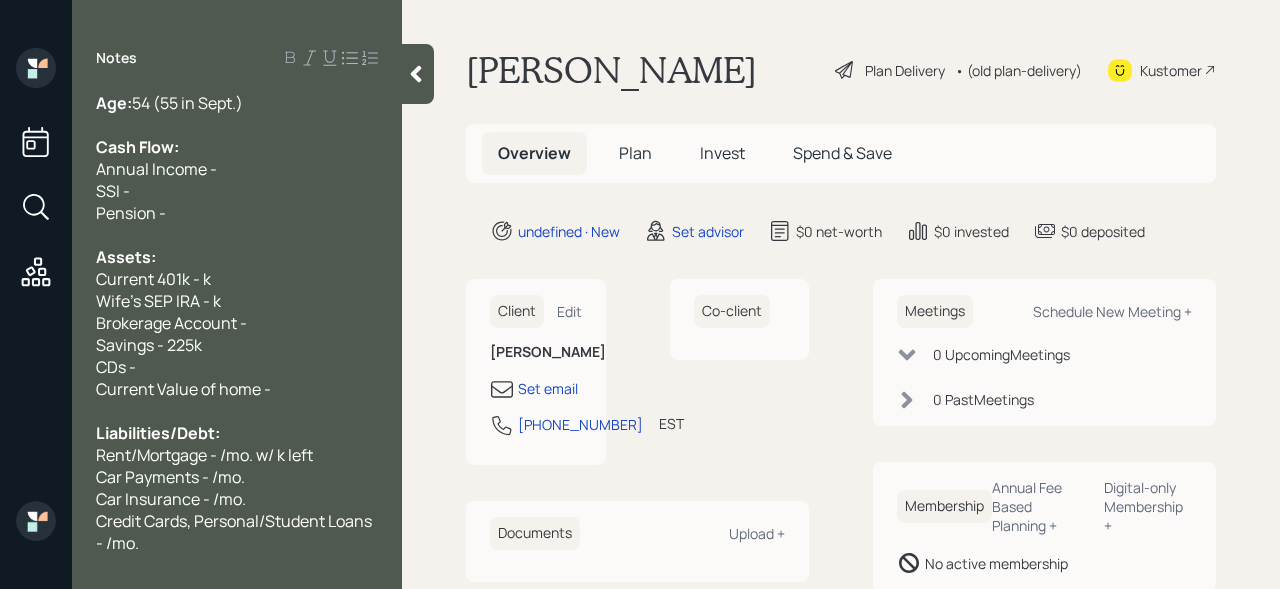 click on "Wife's SEP IRA - k" at bounding box center [158, 301] 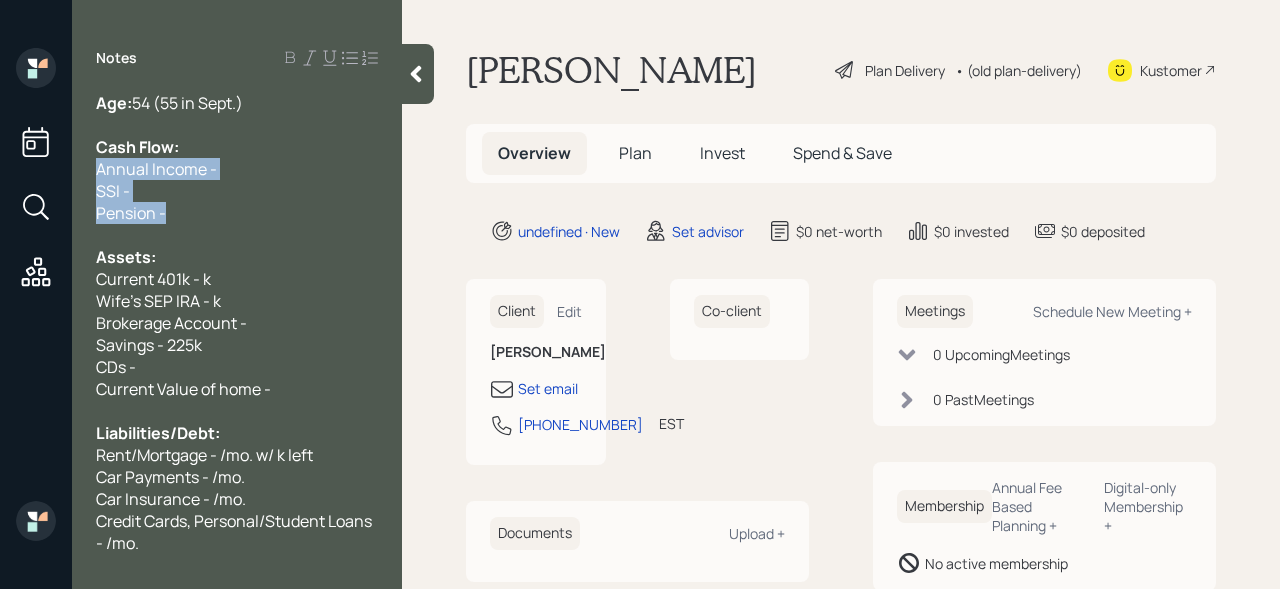 drag, startPoint x: 176, startPoint y: 225, endPoint x: 94, endPoint y: 173, distance: 97.097885 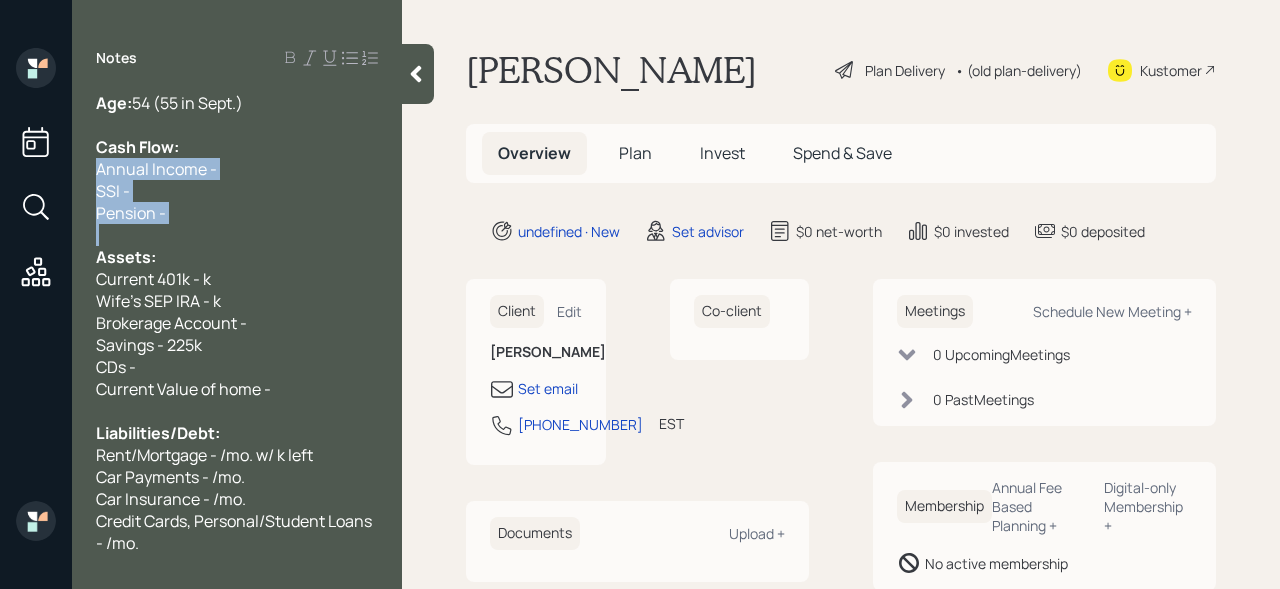 click on "Annual Income -" at bounding box center [156, 169] 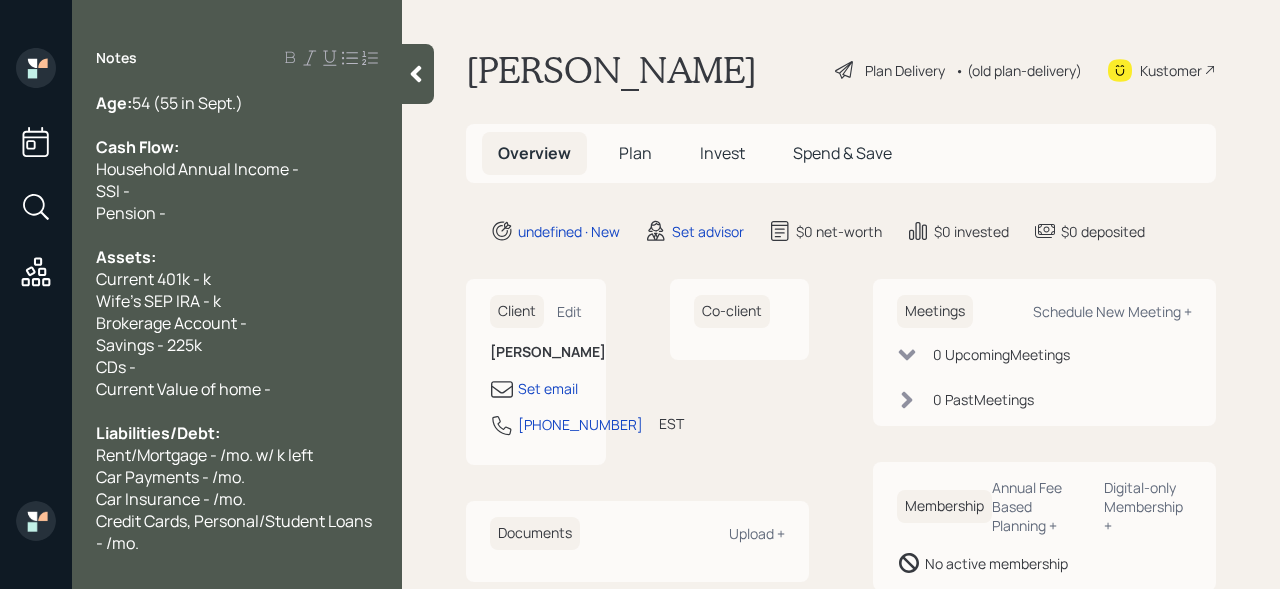 click on "Current 401k - k" at bounding box center [237, 279] 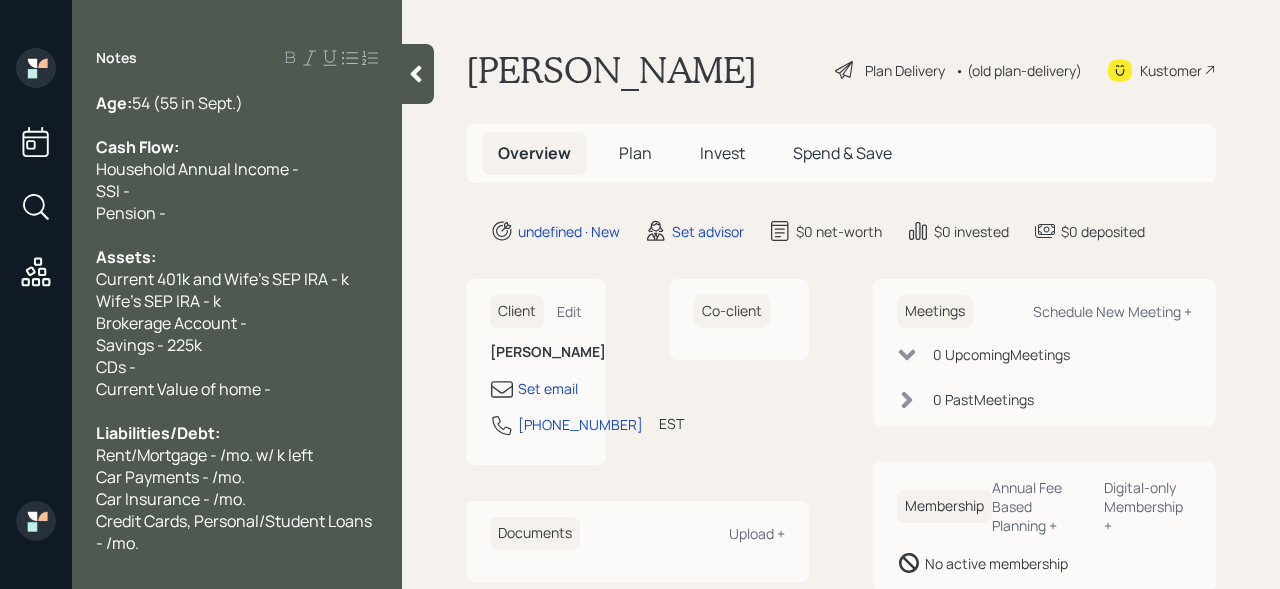 click on "Current 401k and Wife's SEP IRA - k" at bounding box center (237, 279) 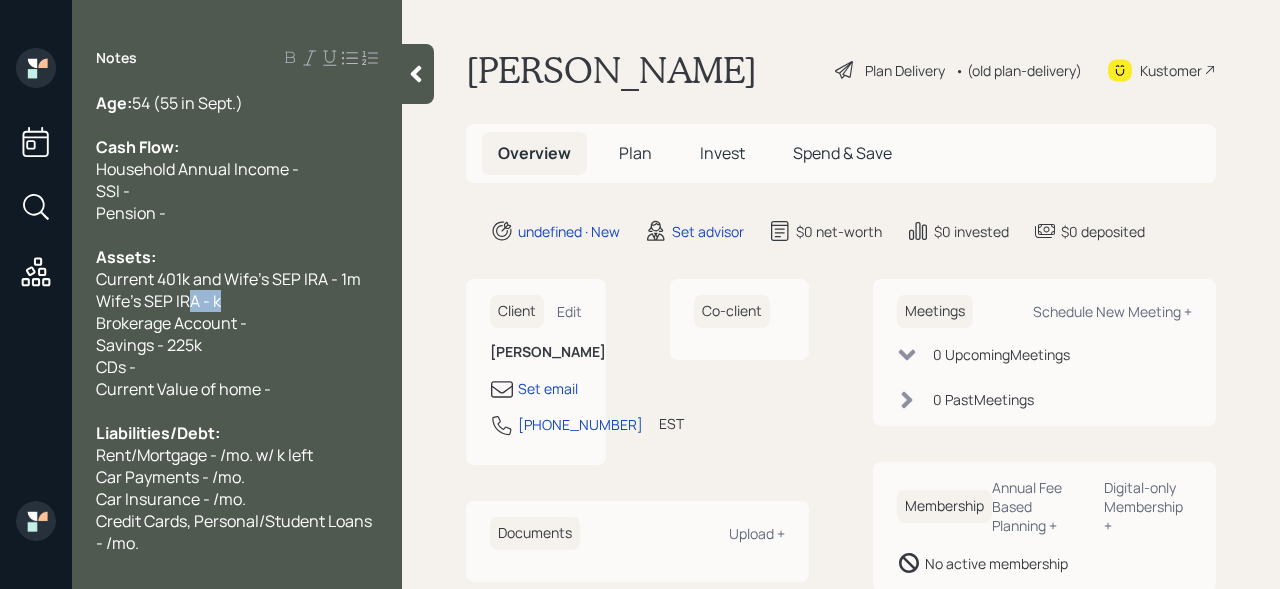 drag, startPoint x: 262, startPoint y: 302, endPoint x: 187, endPoint y: 302, distance: 75 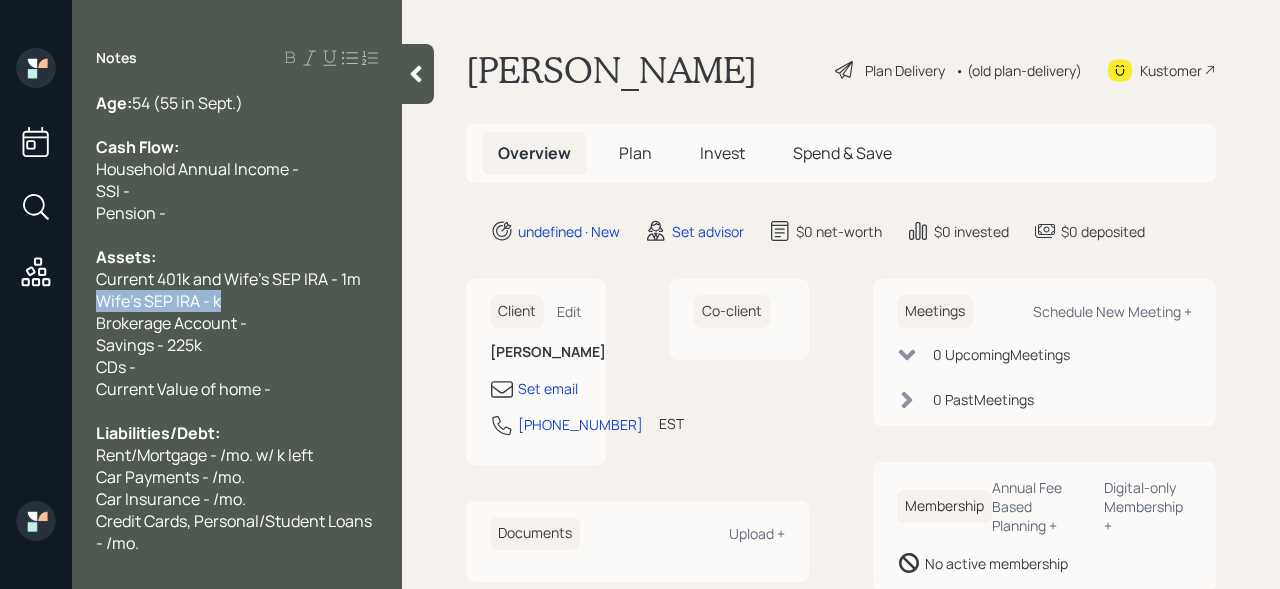 drag, startPoint x: 224, startPoint y: 302, endPoint x: 0, endPoint y: 302, distance: 224 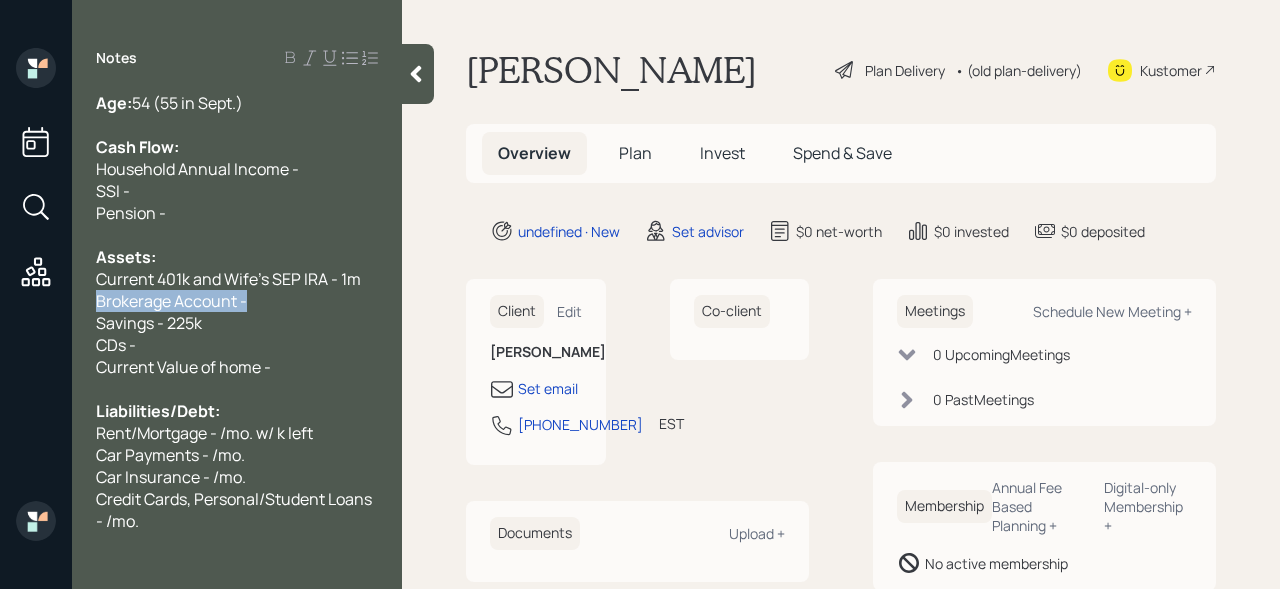 drag, startPoint x: 278, startPoint y: 296, endPoint x: 0, endPoint y: 296, distance: 278 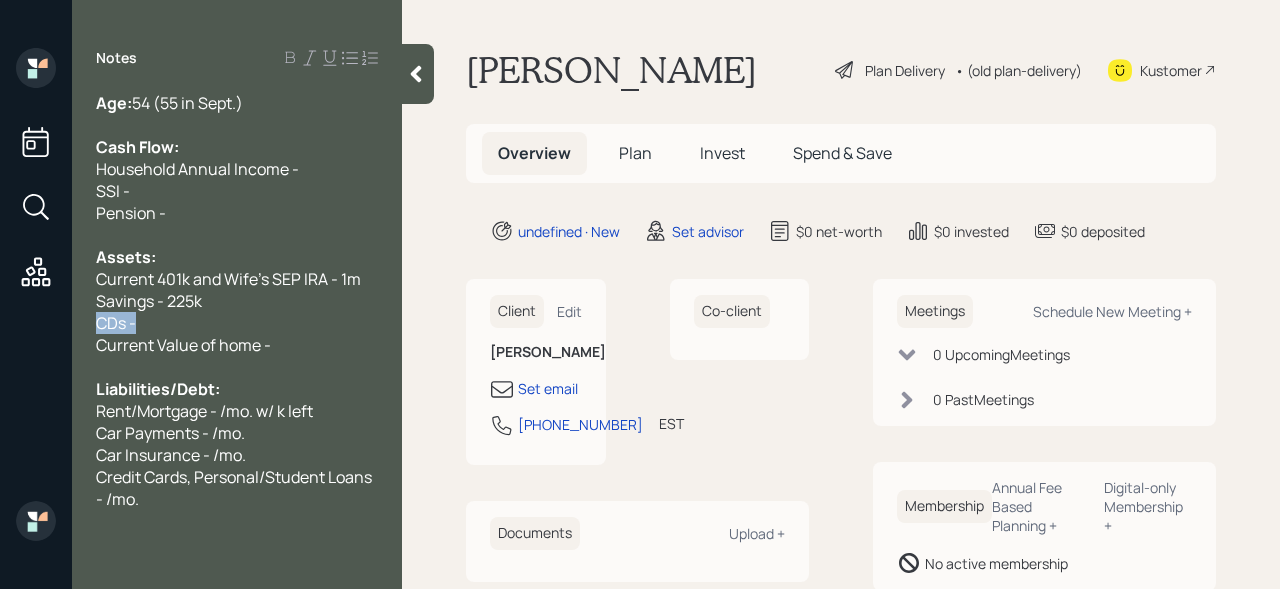 drag, startPoint x: 166, startPoint y: 320, endPoint x: 0, endPoint y: 320, distance: 166 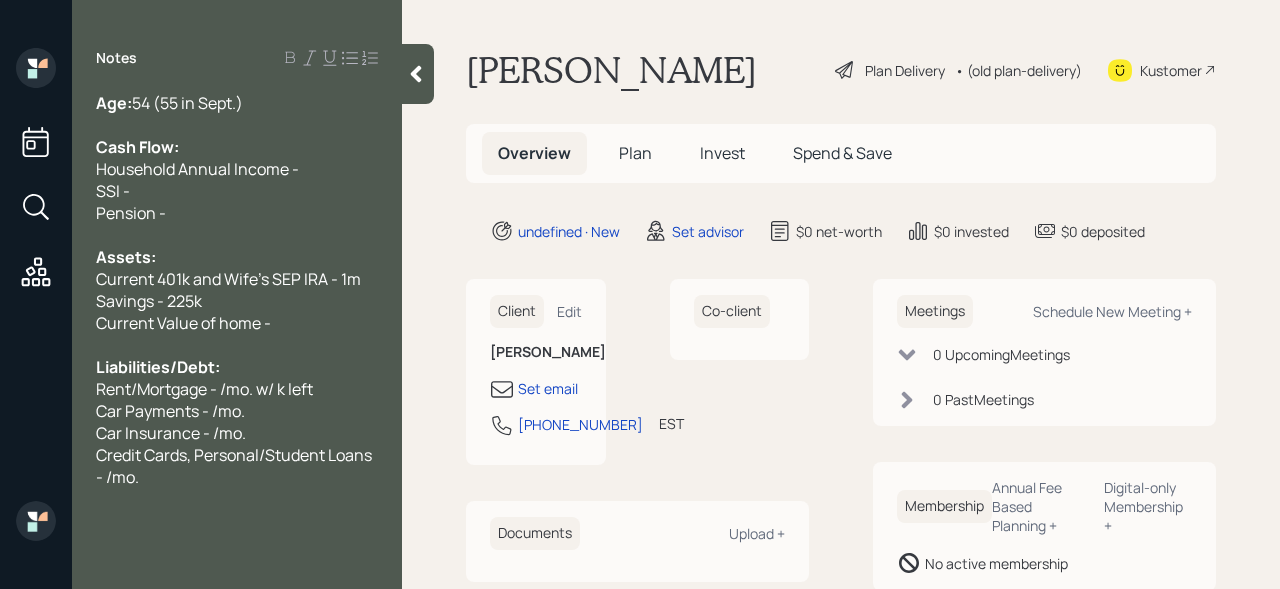 click on "Savings - 225k" at bounding box center [237, 301] 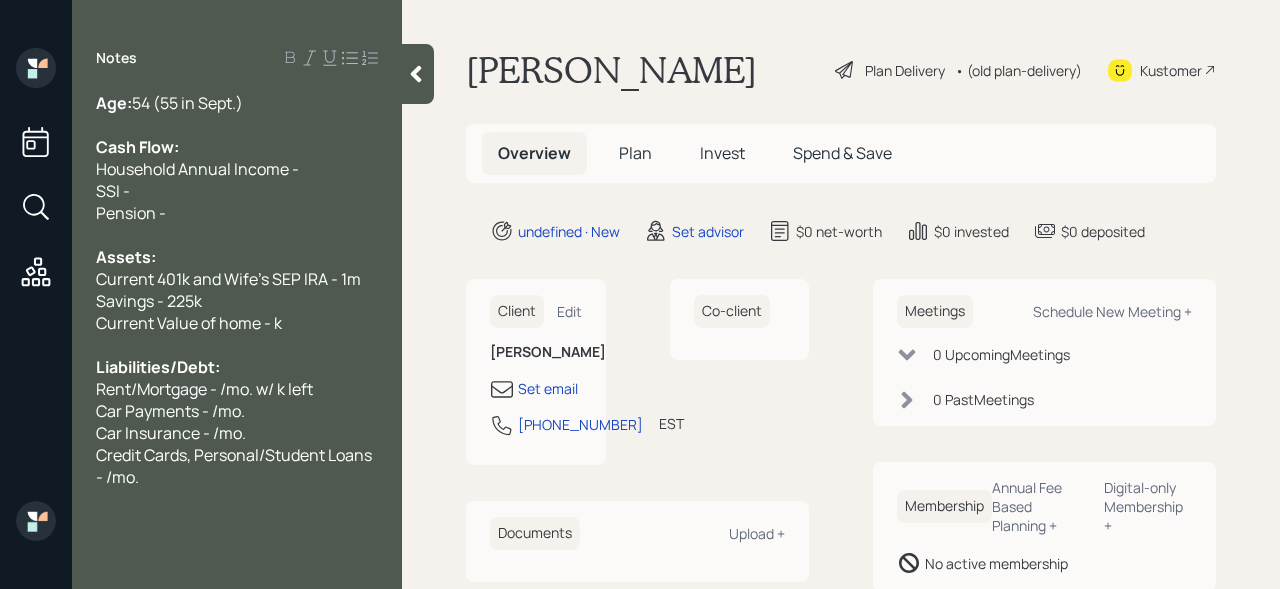 click on "Cash Flow:" at bounding box center [237, 147] 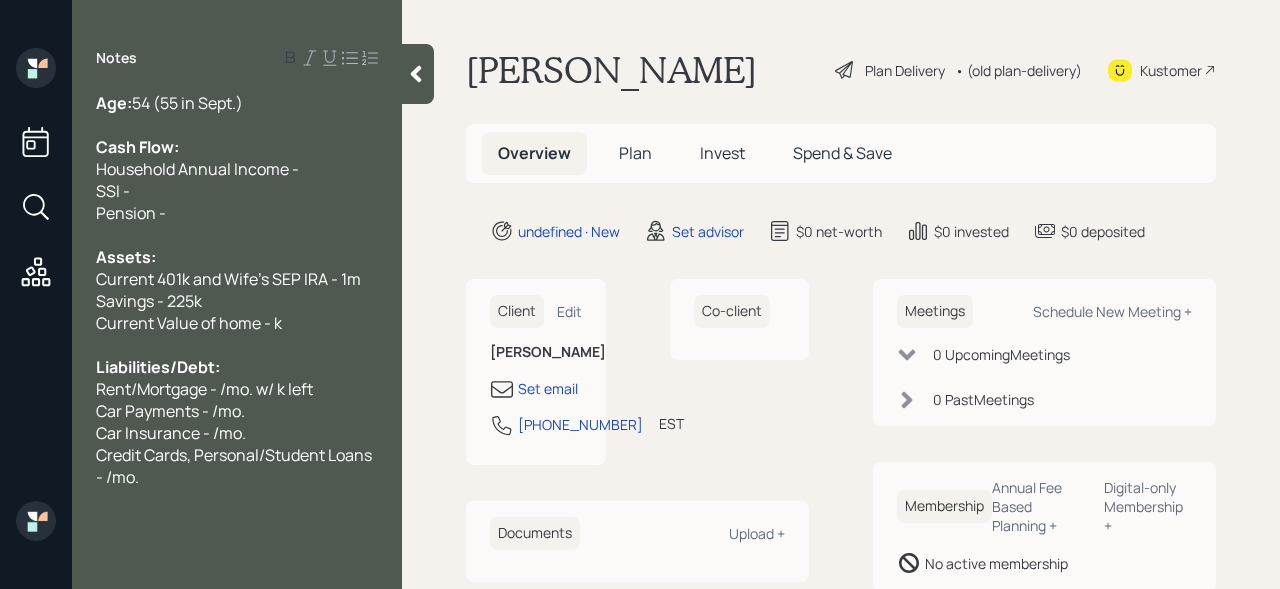 click on "Household Annual Income -" at bounding box center [237, 169] 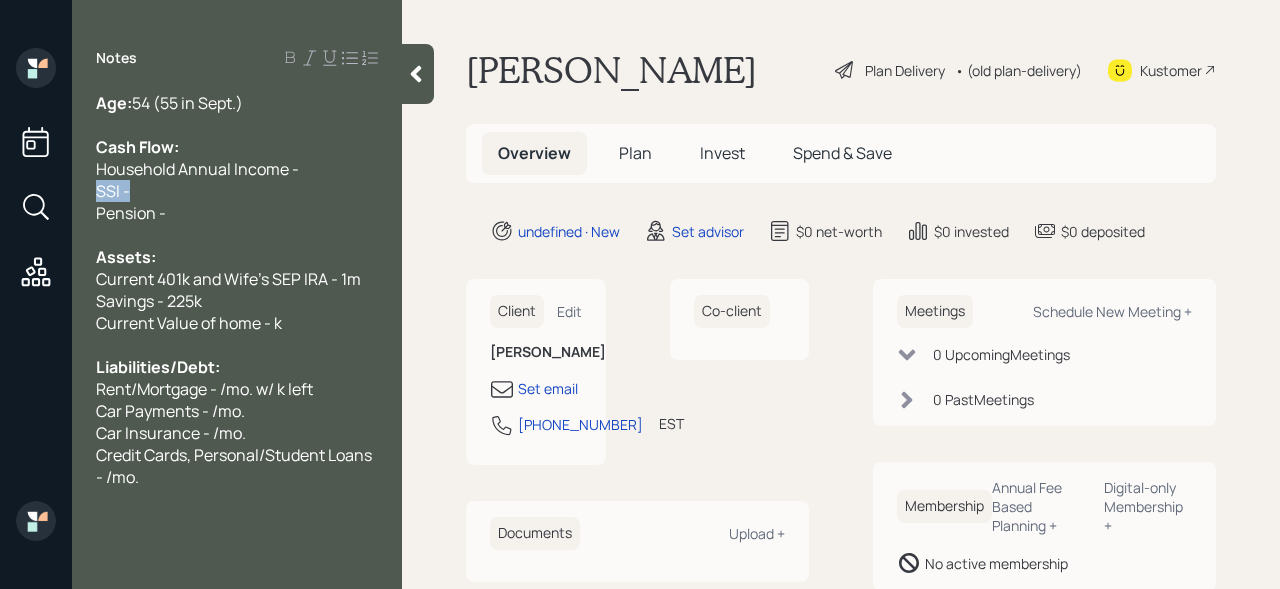 drag, startPoint x: 224, startPoint y: 197, endPoint x: 79, endPoint y: 197, distance: 145 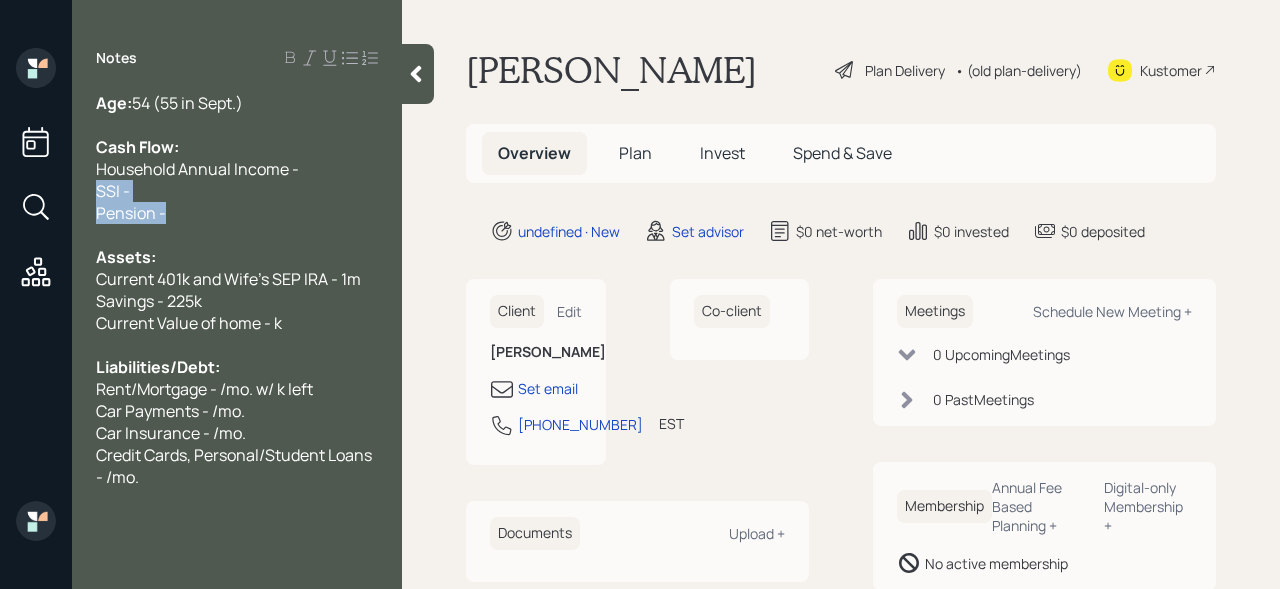 drag, startPoint x: 183, startPoint y: 214, endPoint x: 95, endPoint y: 190, distance: 91.214035 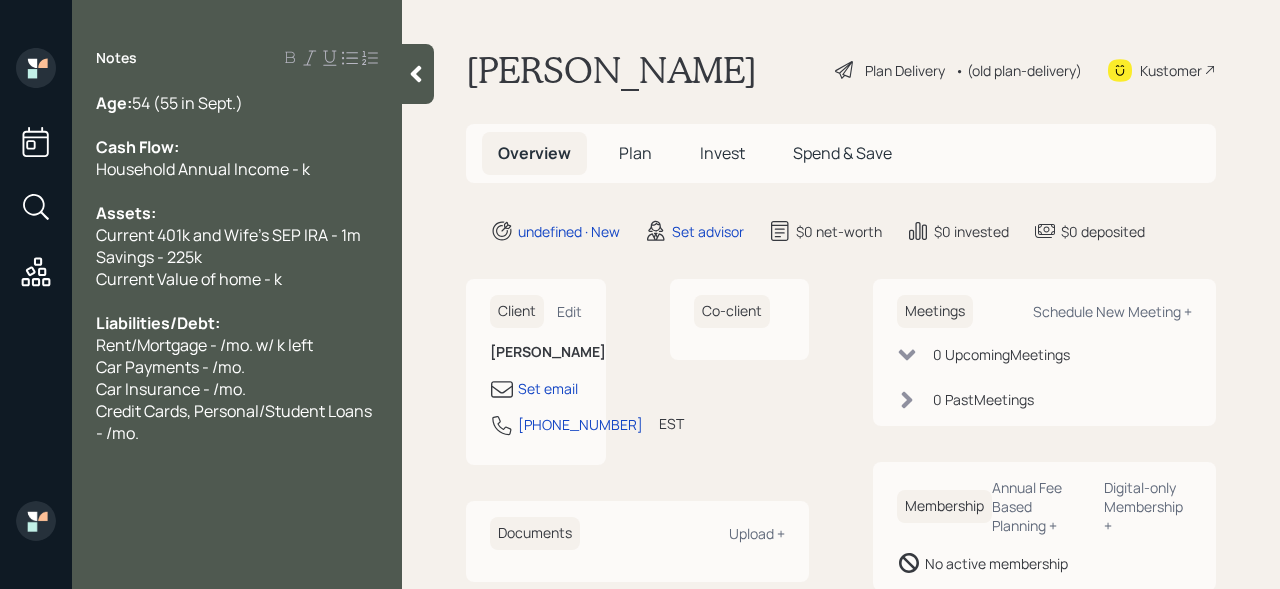 click on "Credit Cards, Personal/Student Loans - /mo." at bounding box center [237, 422] 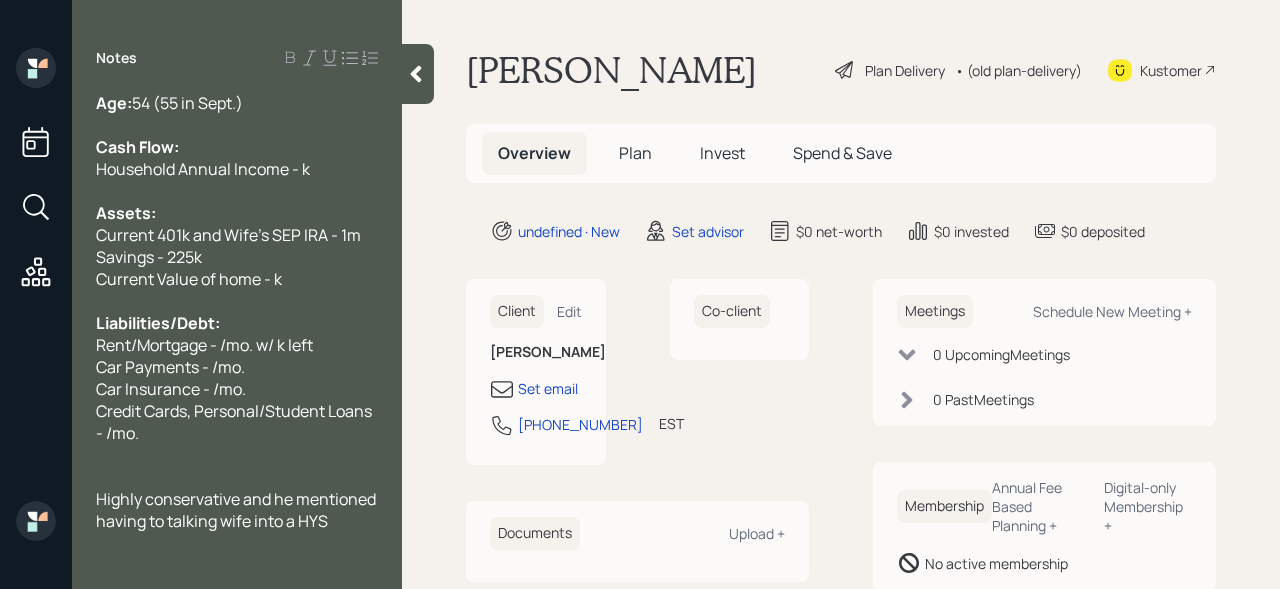 click on "Household Annual Income - k" at bounding box center (203, 169) 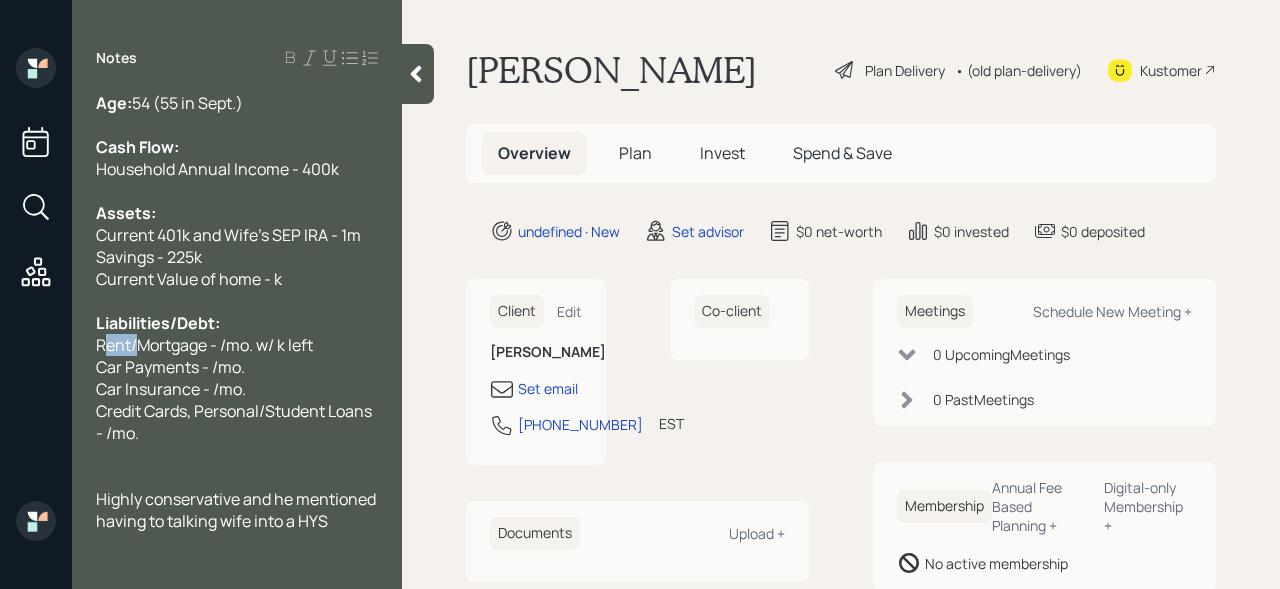 drag, startPoint x: 139, startPoint y: 351, endPoint x: 80, endPoint y: 351, distance: 59 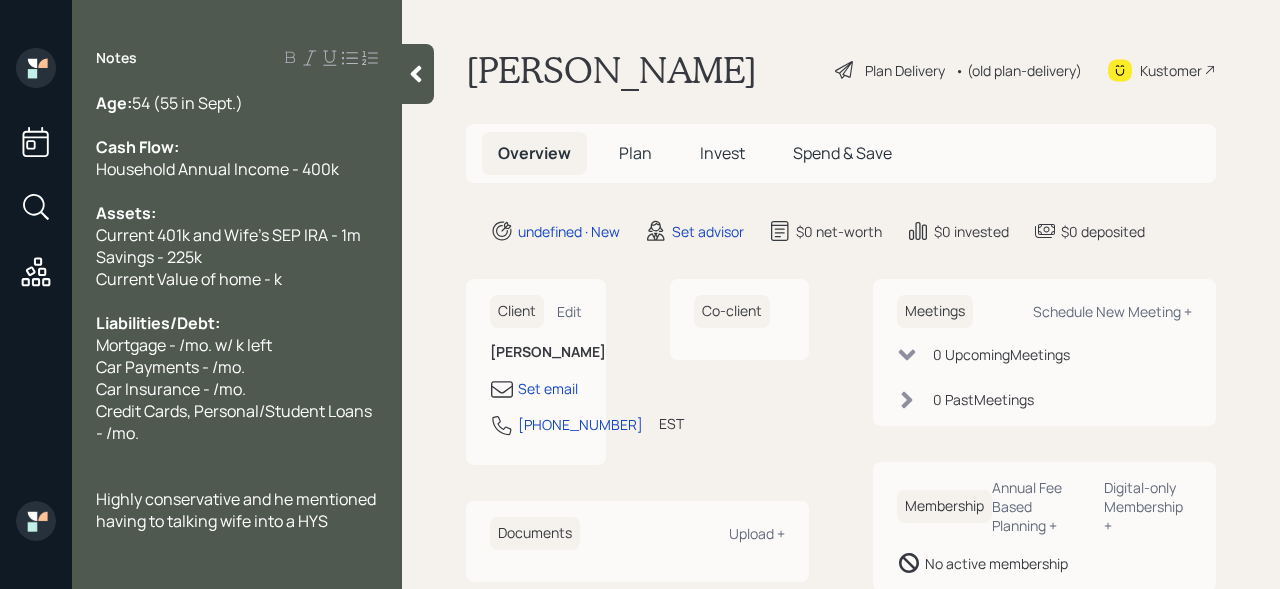 click on "Car Payments - /mo." at bounding box center [170, 367] 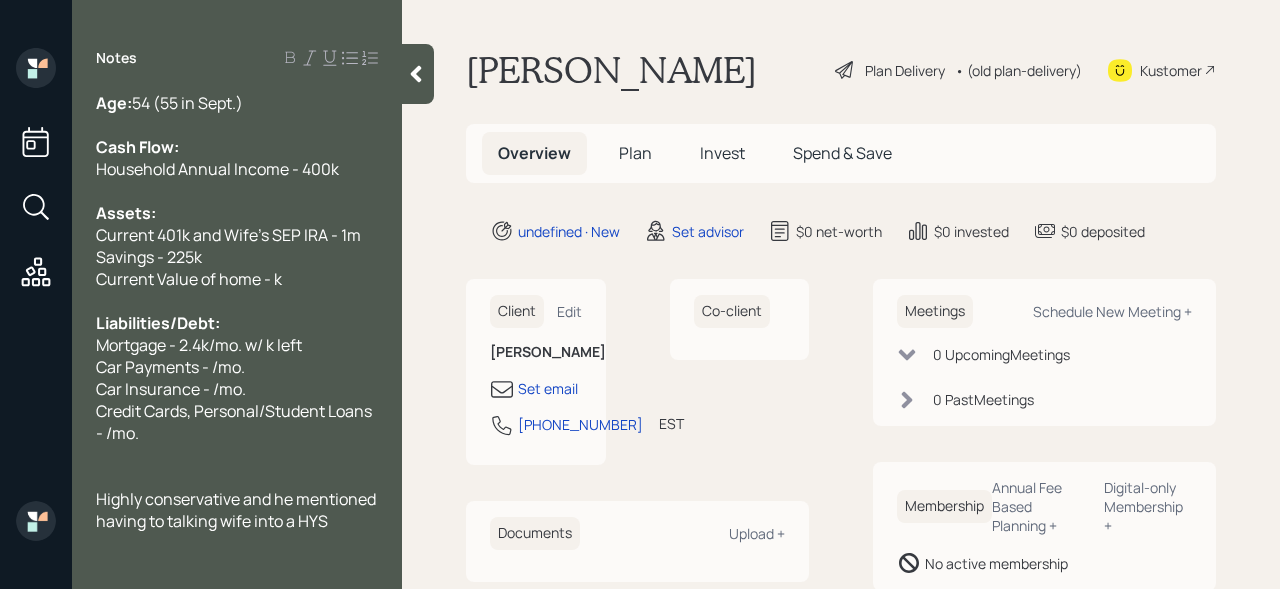 click on "Mortgage - 2.4k/mo. w/ k left" at bounding box center (237, 345) 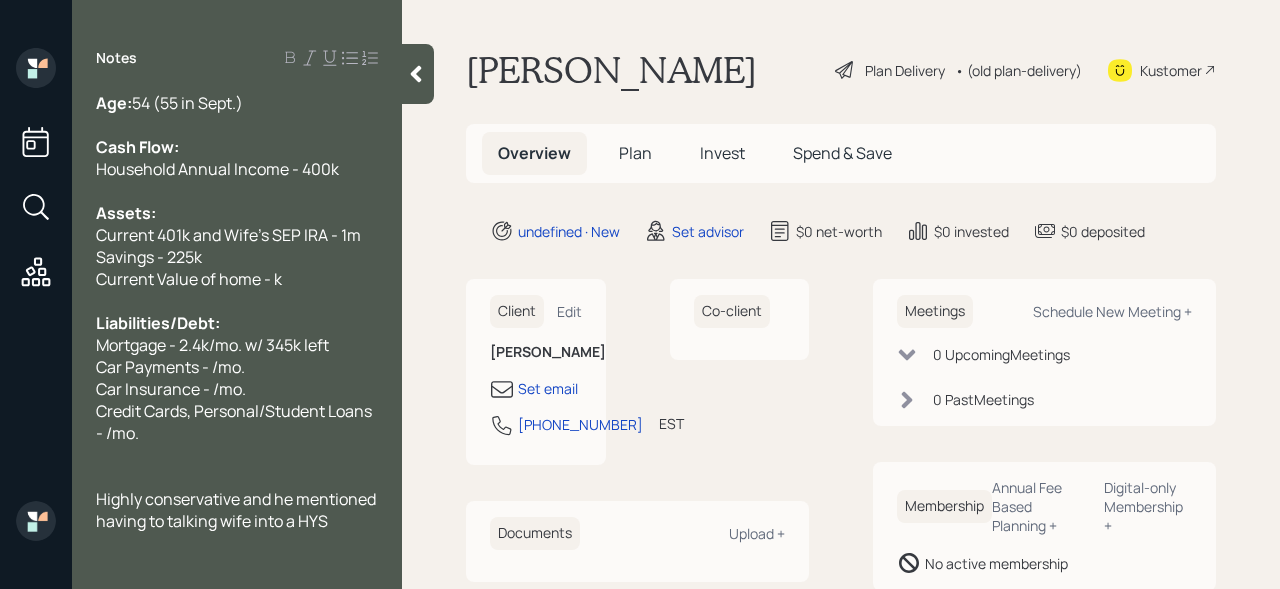 click on "Car Insurance - /mo." at bounding box center (237, 389) 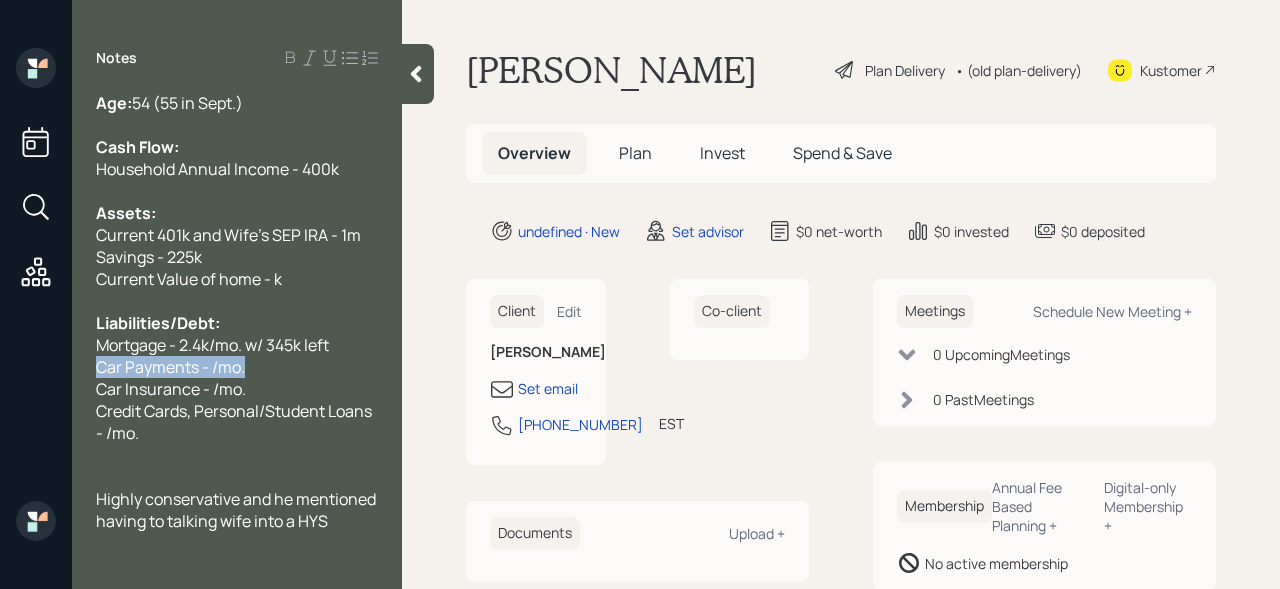 click on "Car Payments - /mo." at bounding box center (237, 367) 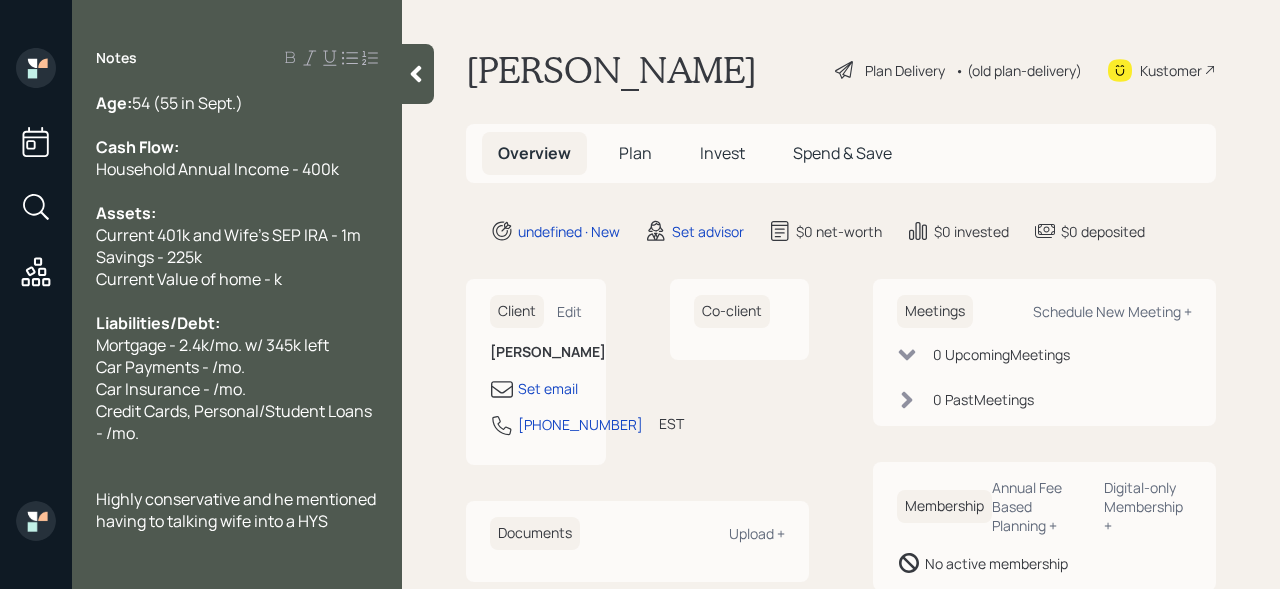 click on "Mortgage - 2.4k/mo. w/ 345k left" at bounding box center [237, 345] 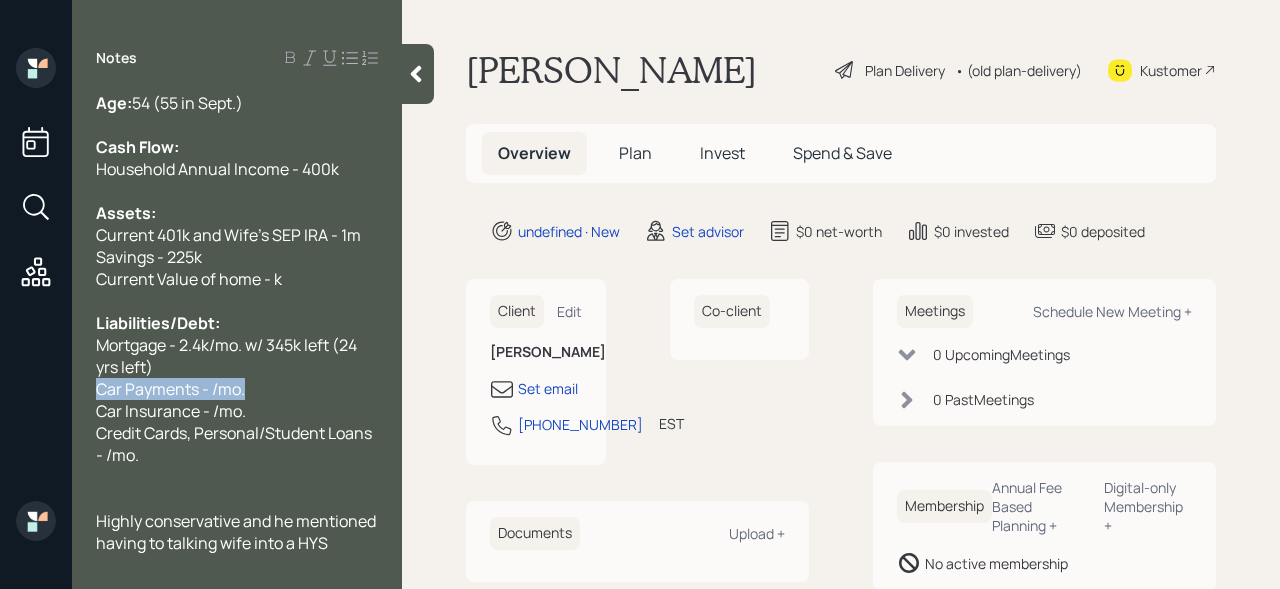 drag, startPoint x: 285, startPoint y: 385, endPoint x: 0, endPoint y: 385, distance: 285 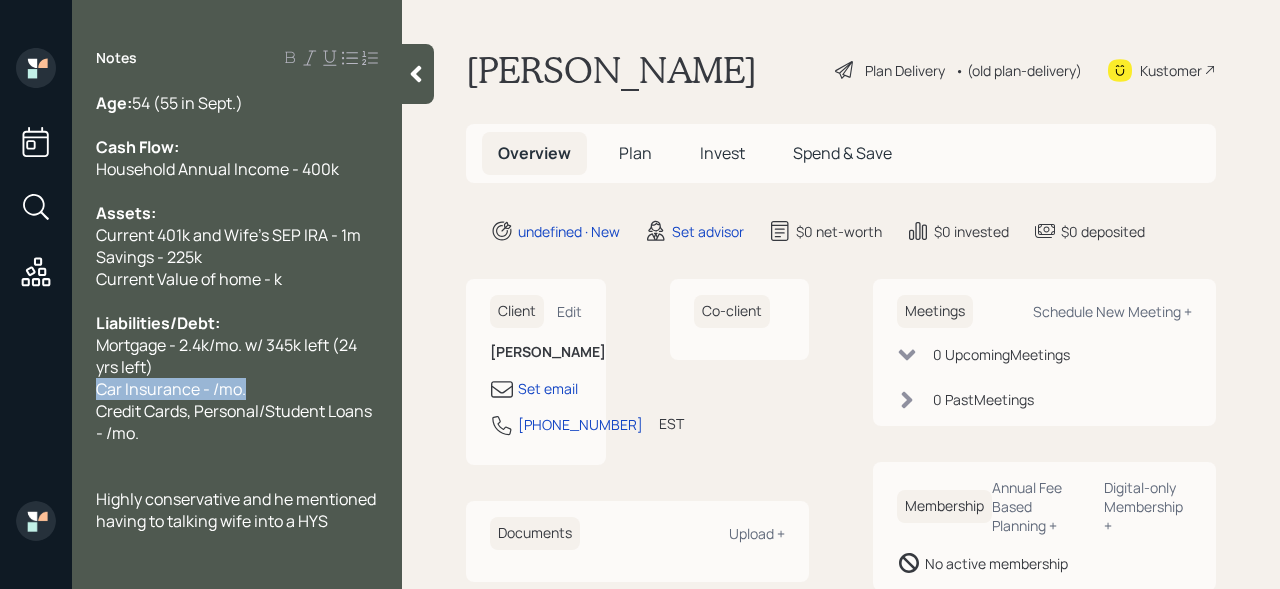 drag, startPoint x: 265, startPoint y: 384, endPoint x: 62, endPoint y: 383, distance: 203.00246 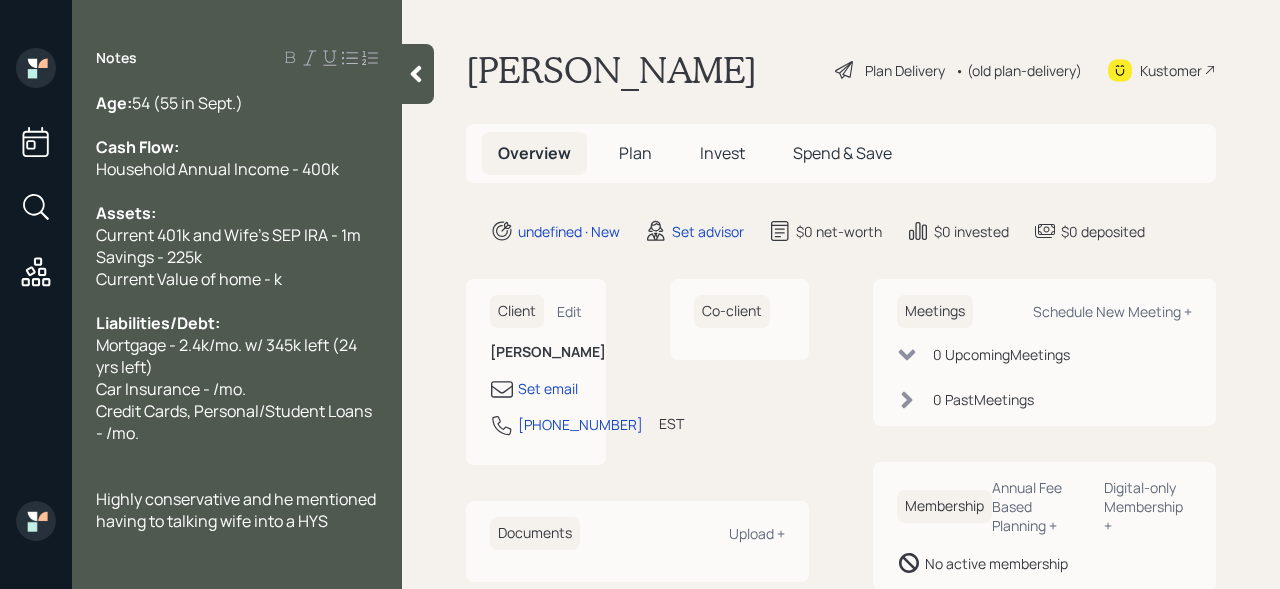 click on "Age:  54 (55 in Sept.)" at bounding box center (237, 103) 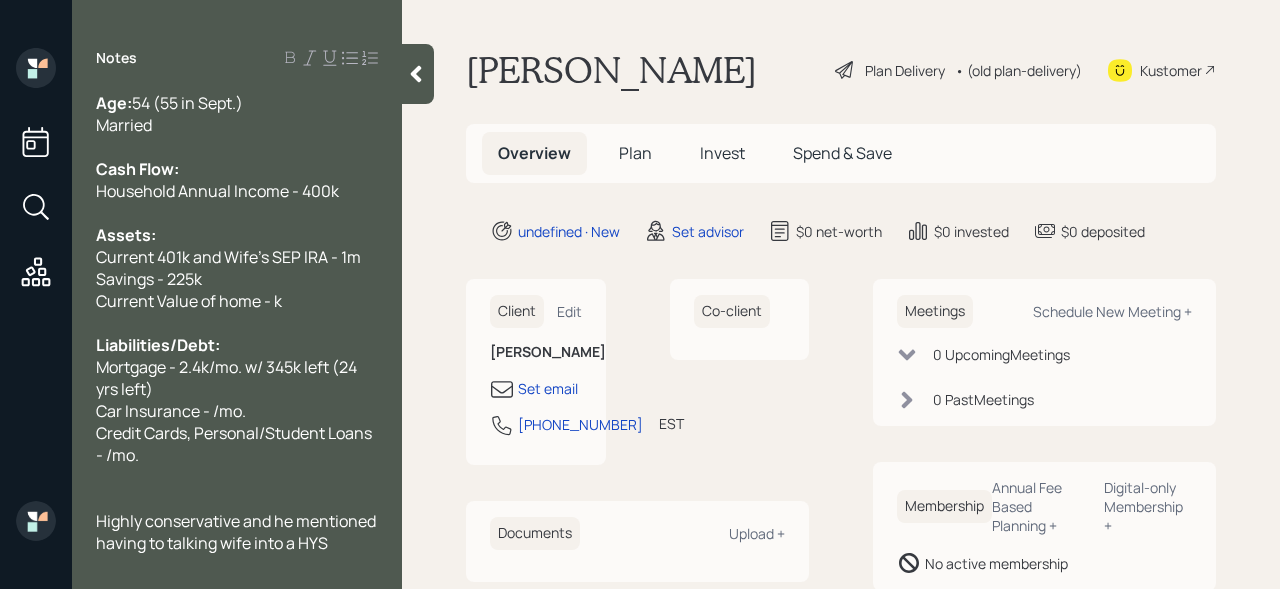 click on "Car Insurance - /mo." at bounding box center (171, 411) 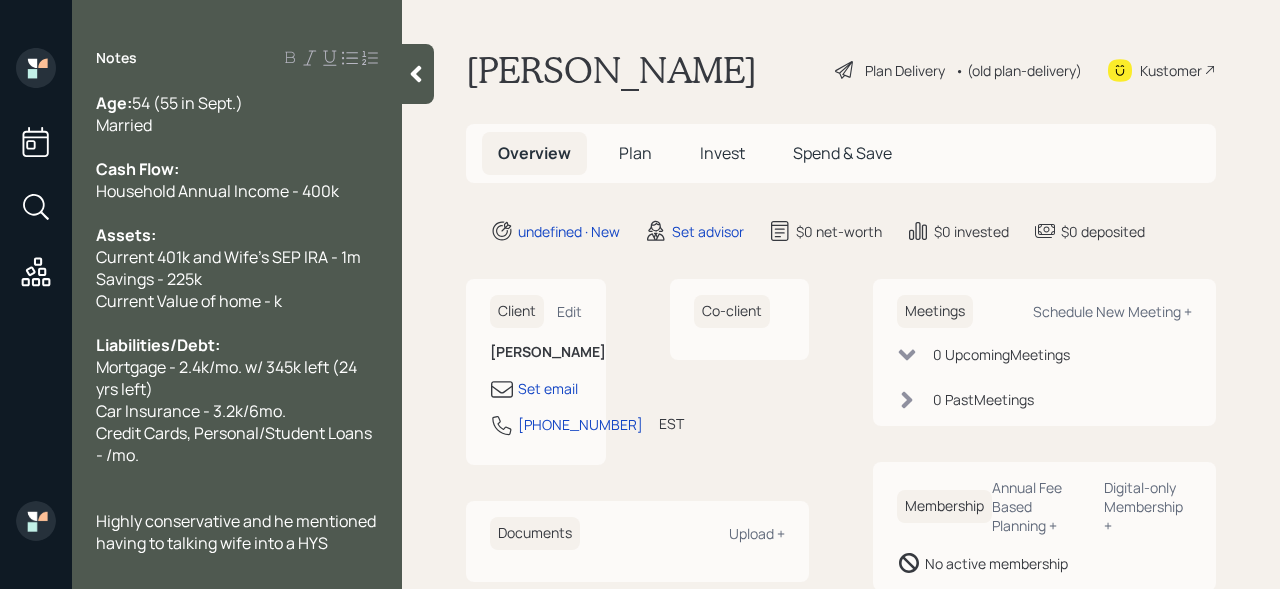 click on "Credit Cards, Personal/Student Loans - /mo." at bounding box center (235, 444) 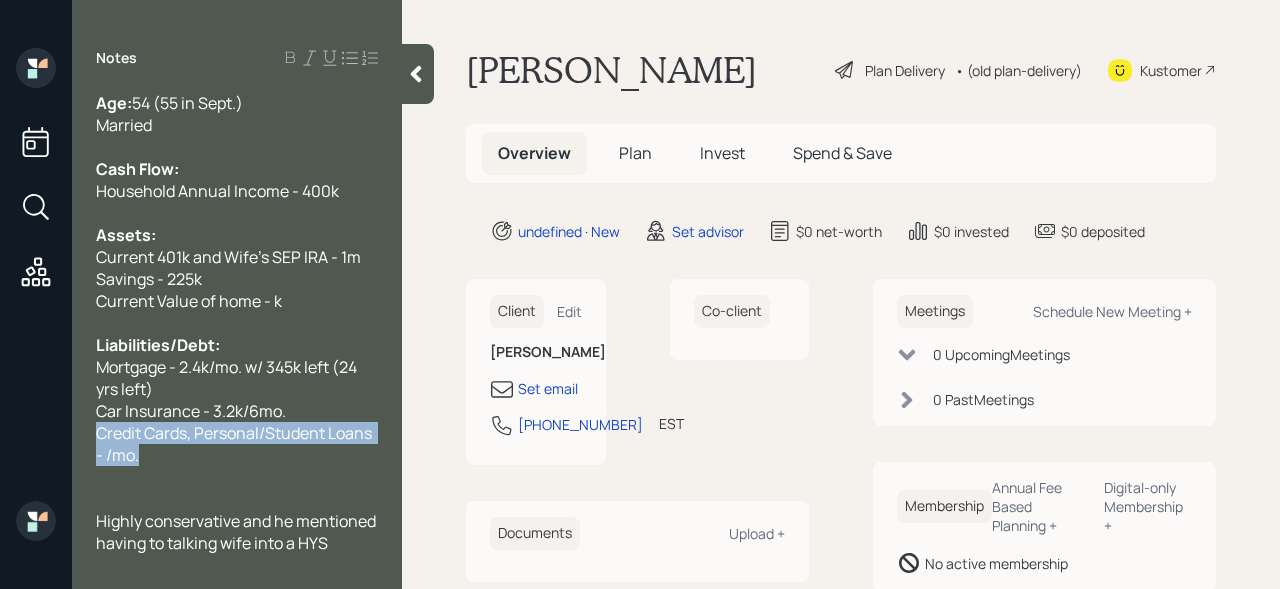 drag, startPoint x: 155, startPoint y: 451, endPoint x: 81, endPoint y: 430, distance: 76.922035 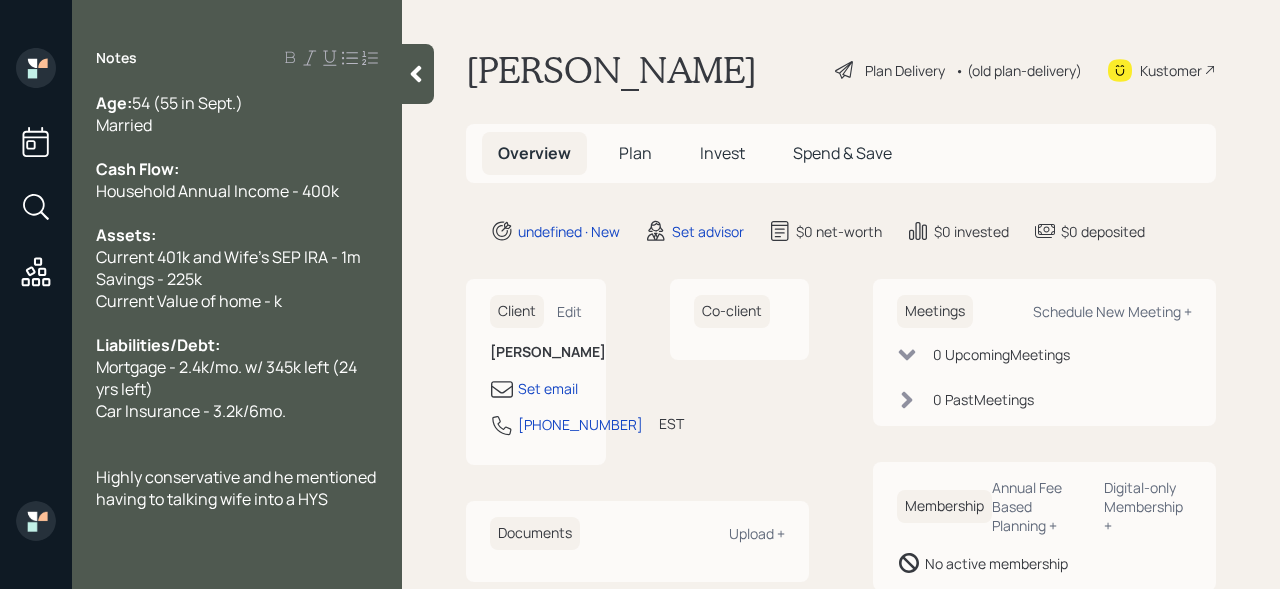 click on "Highly conservative and he mentioned having to talking wife into a HYS" at bounding box center [237, 488] 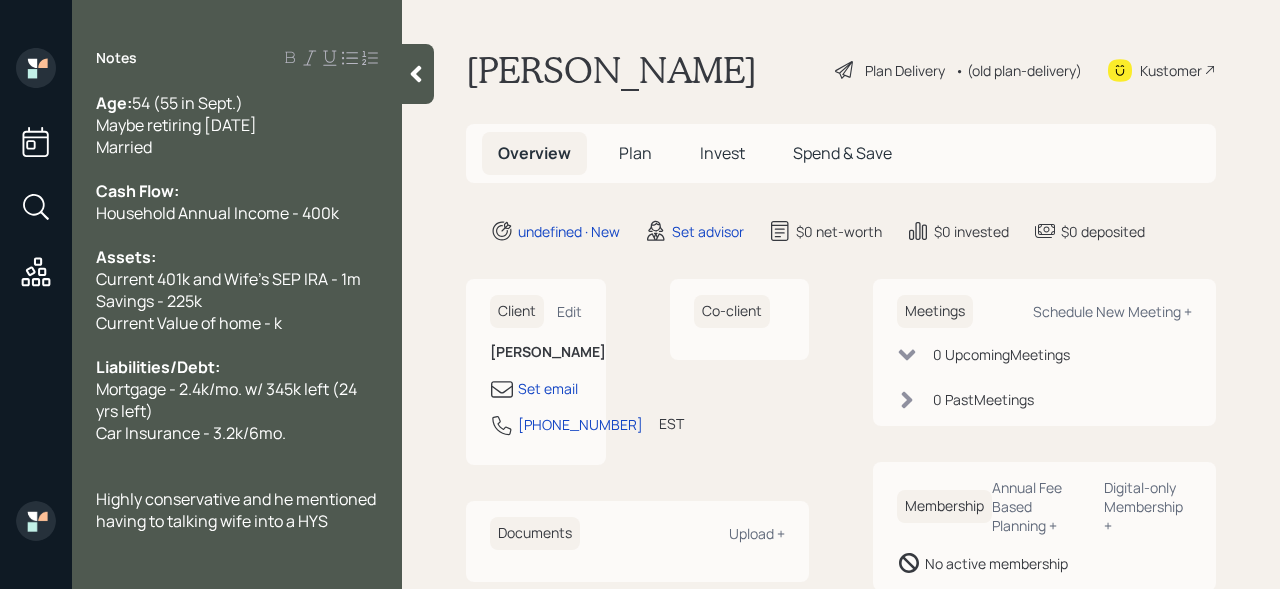 click on "Highly conservative and he mentioned having to talking wife into a HYS" at bounding box center [237, 510] 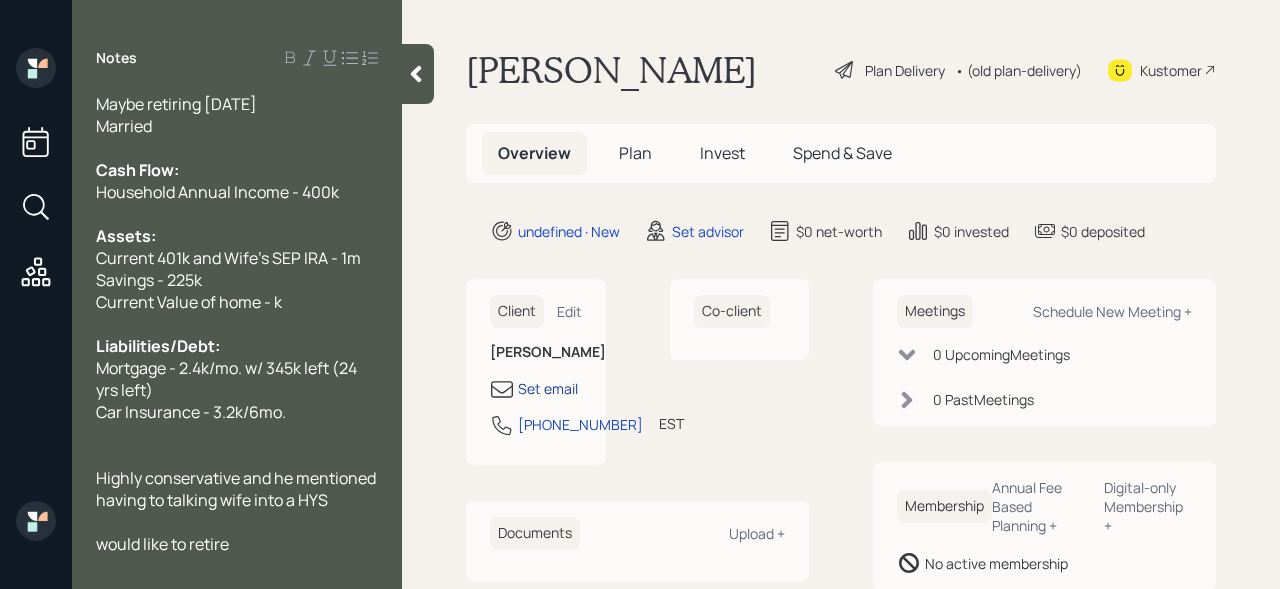 click on "Set email" at bounding box center [548, 388] 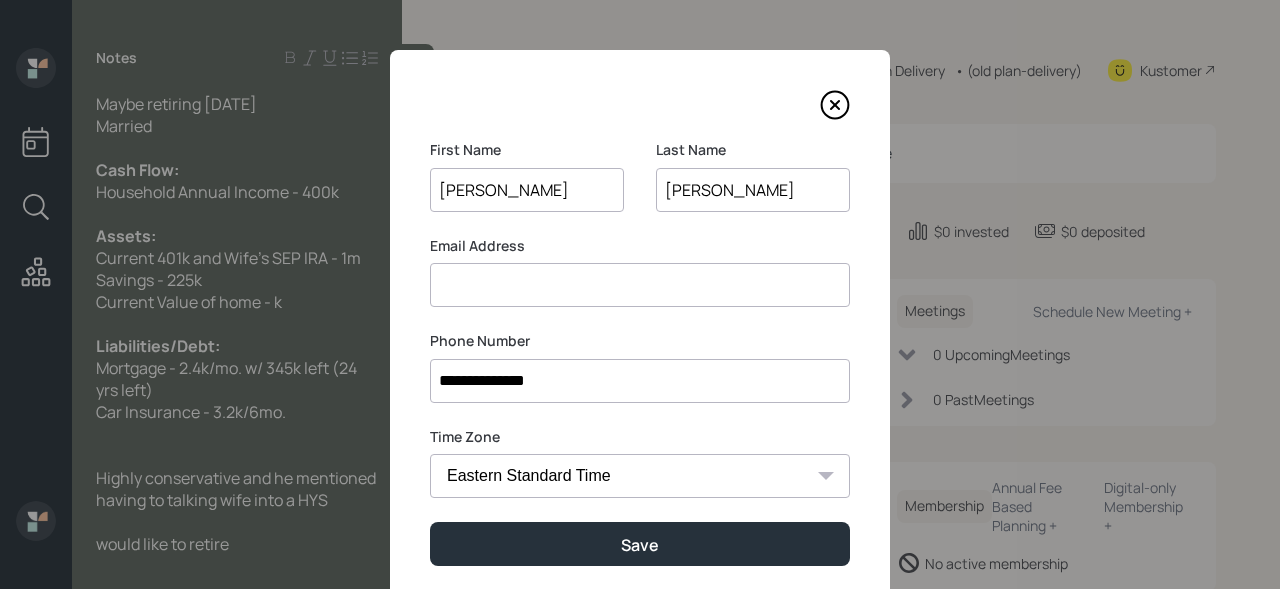 click at bounding box center [640, 285] 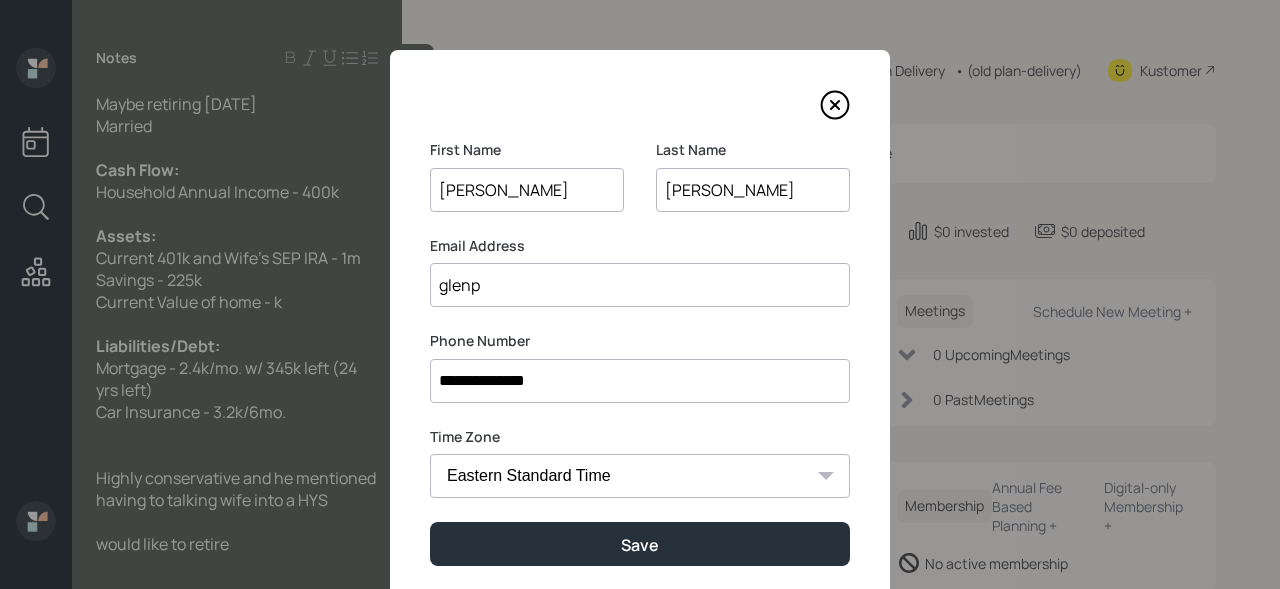 type on "glenp" 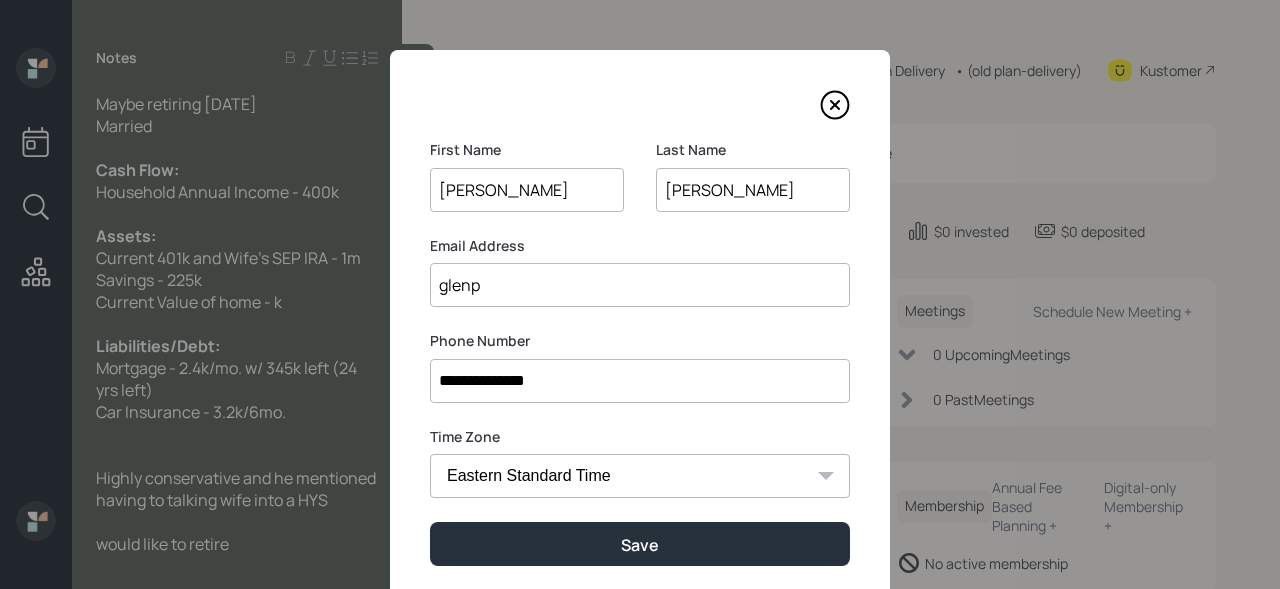 click on "Glenn" at bounding box center [527, 190] 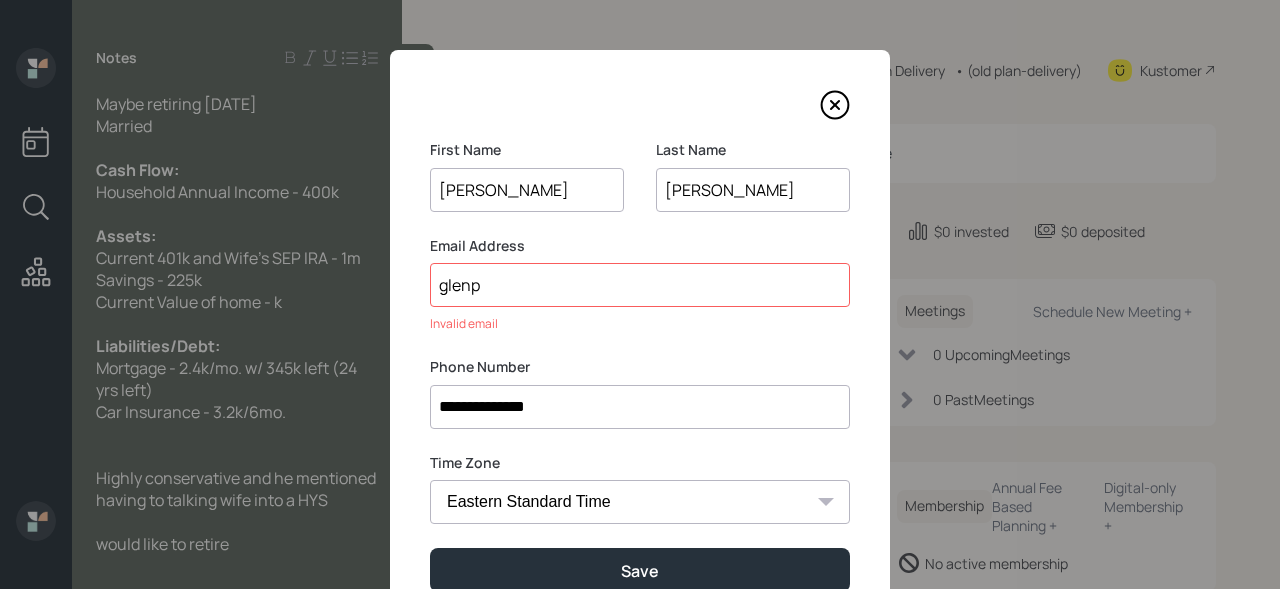 type on "Glen" 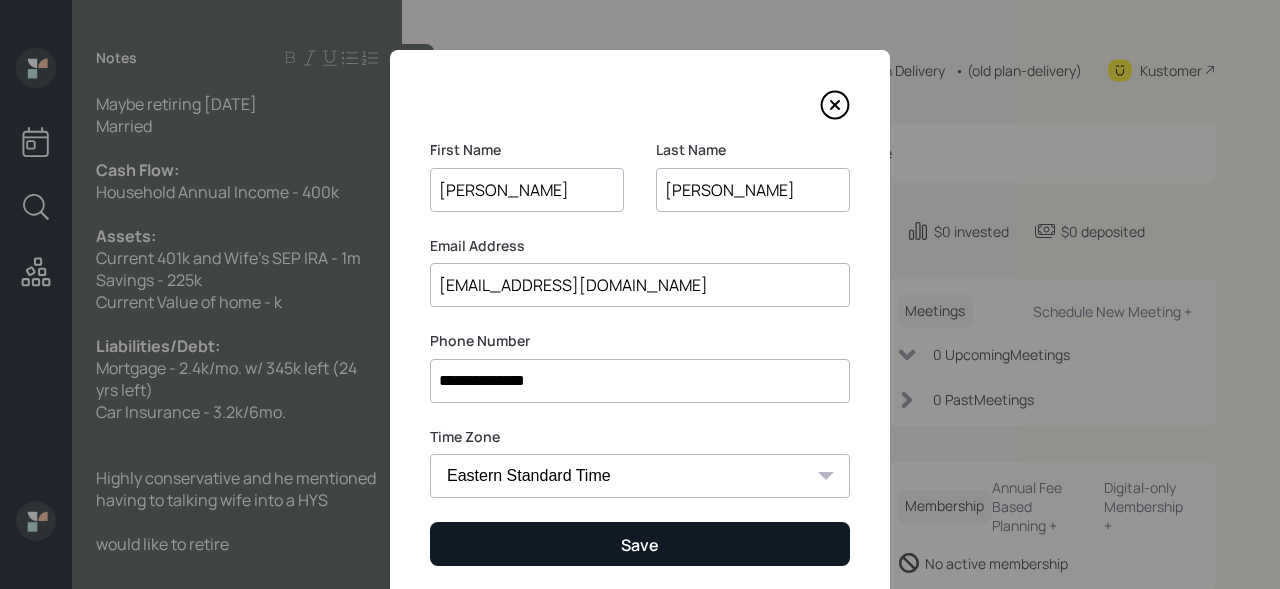 type on "glenpjenkins@gmail.com" 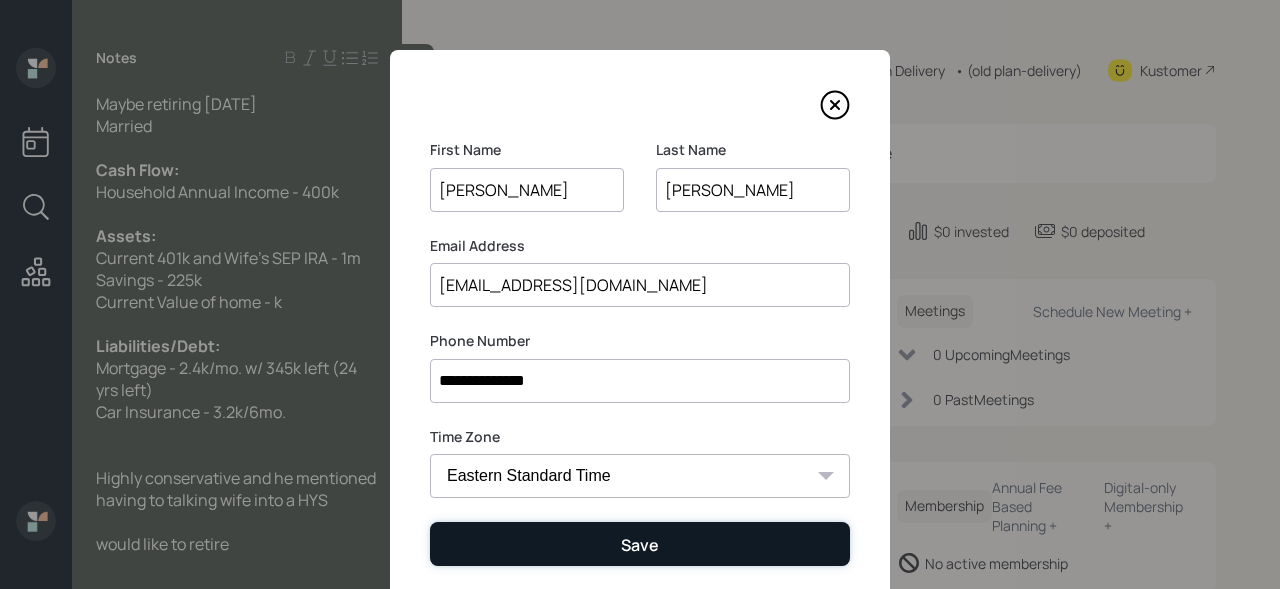 click on "Save" at bounding box center (640, 543) 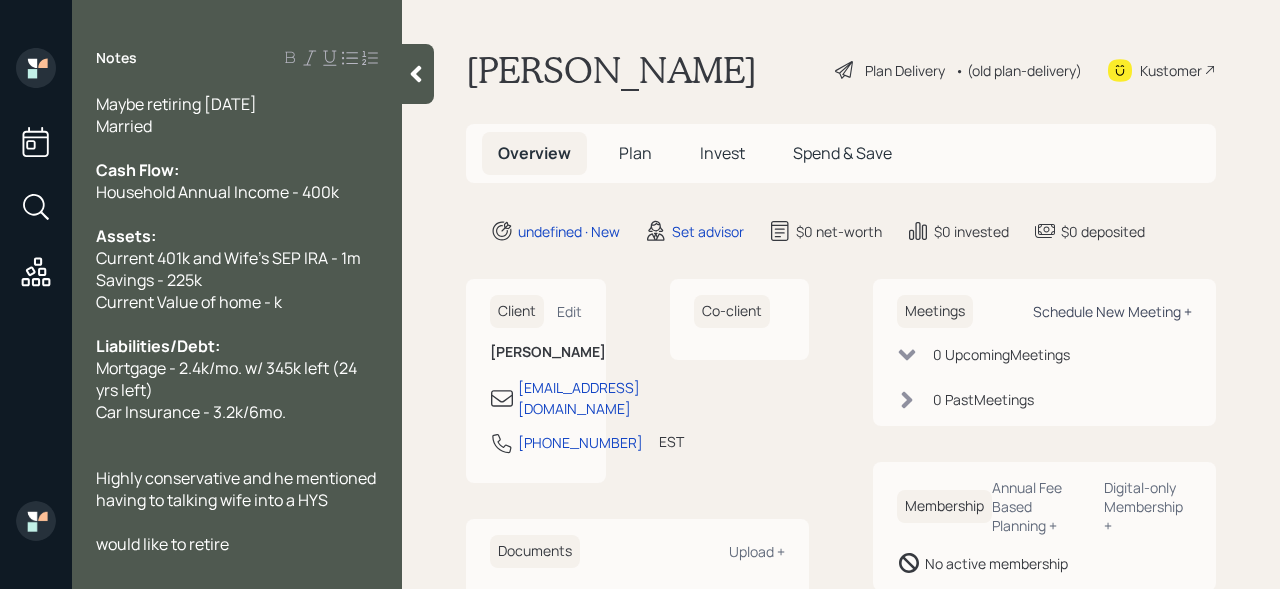 click on "Schedule New Meeting +" at bounding box center [1112, 311] 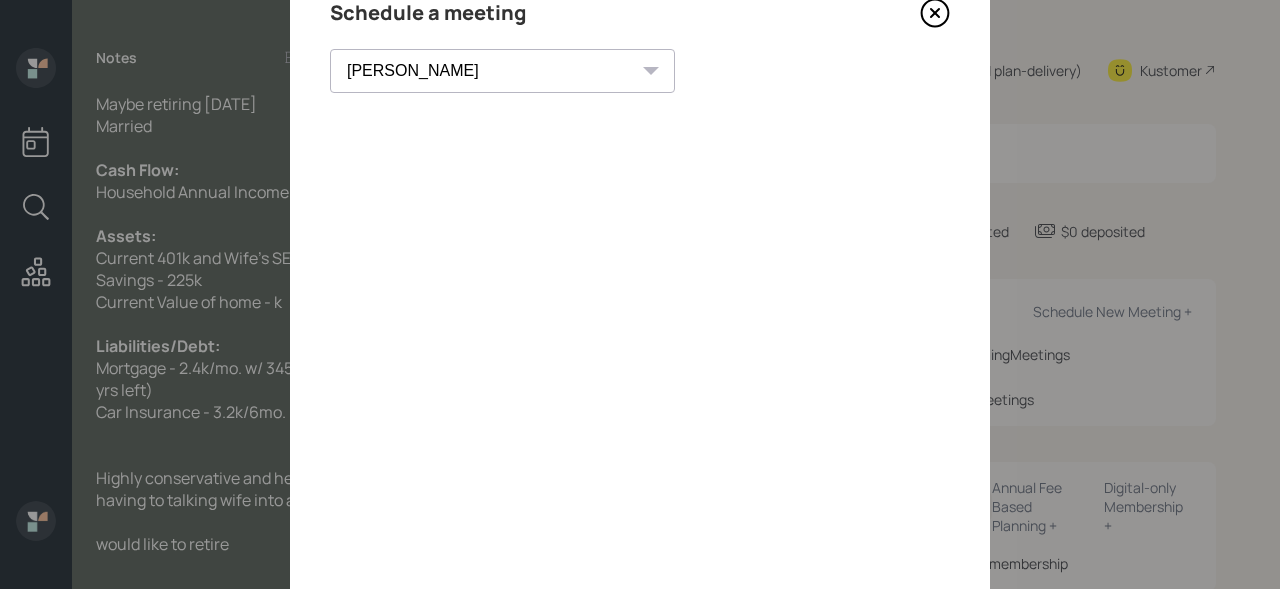 scroll, scrollTop: 37, scrollLeft: 0, axis: vertical 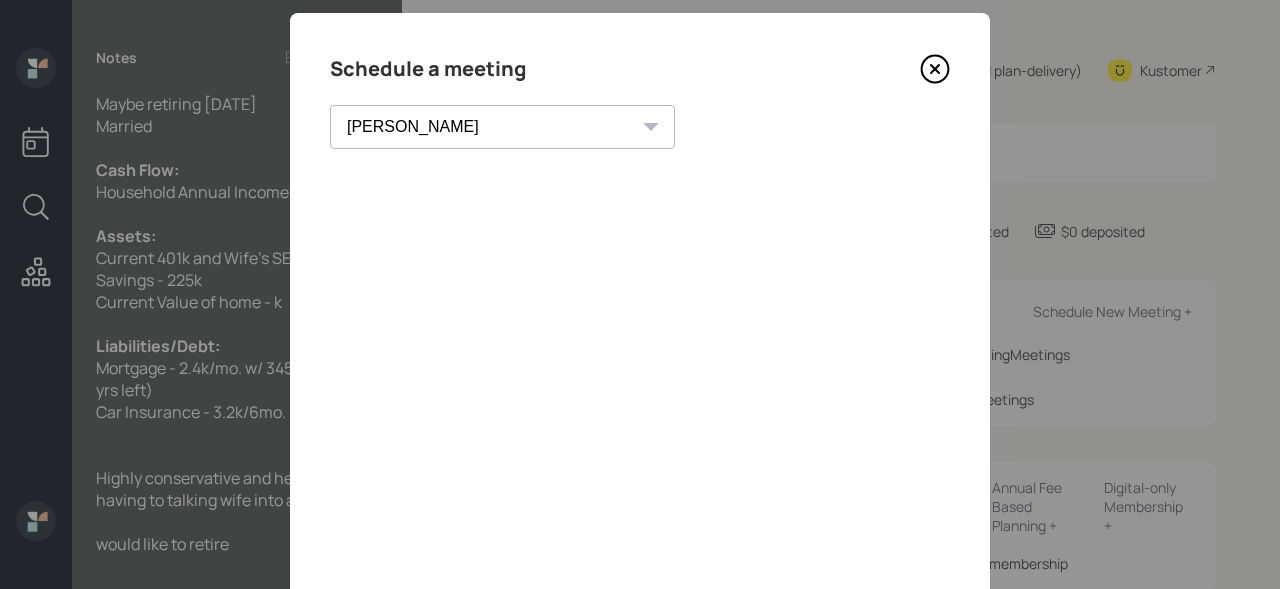 click 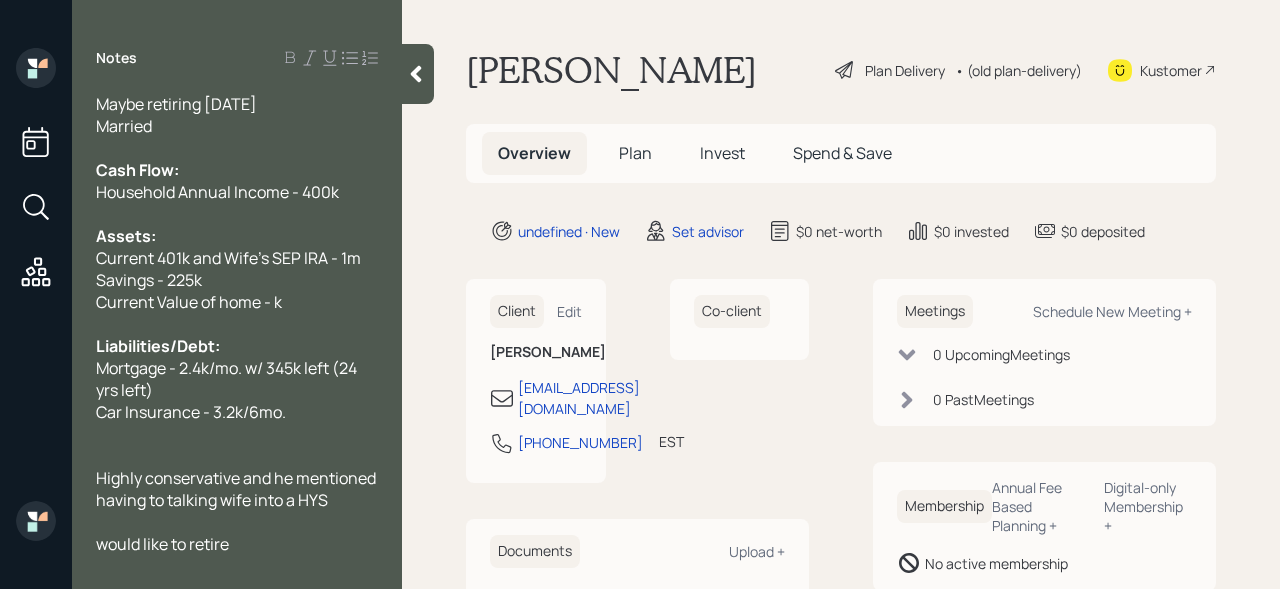 click on "Kustomer" at bounding box center (1171, 70) 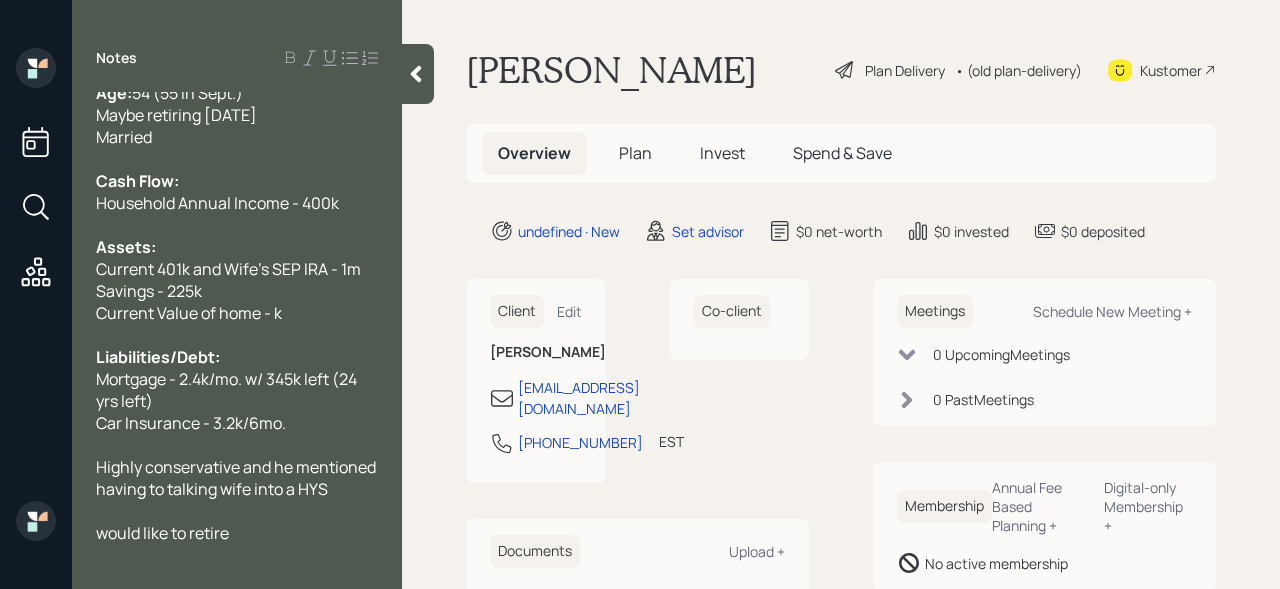 click on "Highly conservative and he mentioned having to talking wife into a HYS" at bounding box center [237, 478] 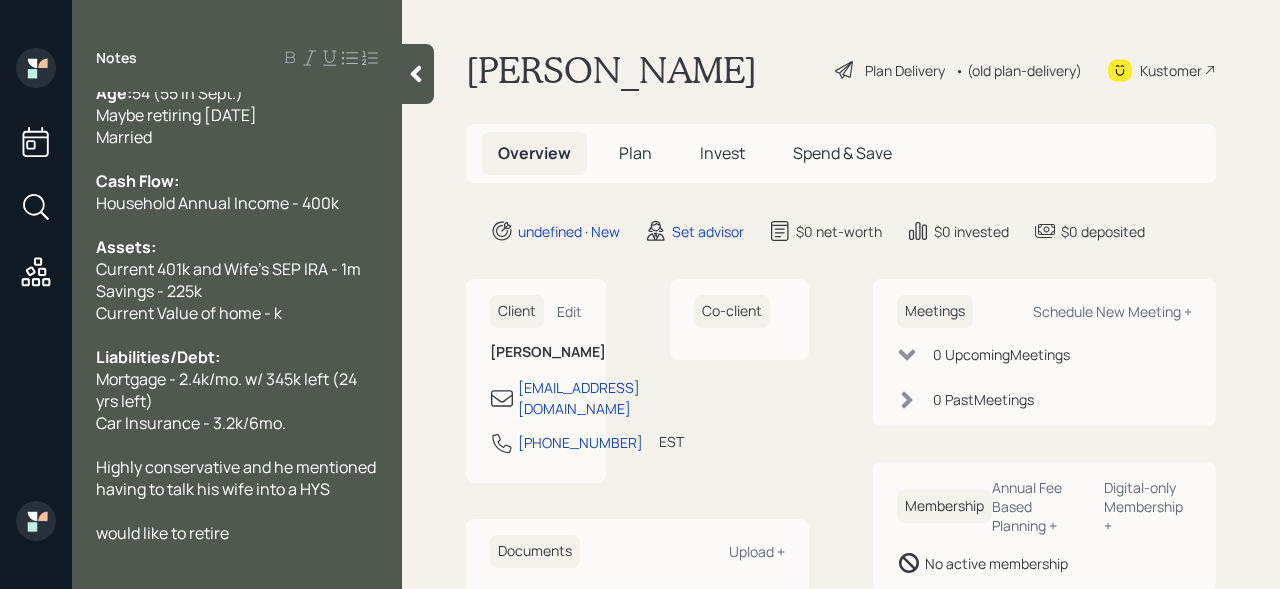 click at bounding box center [237, 511] 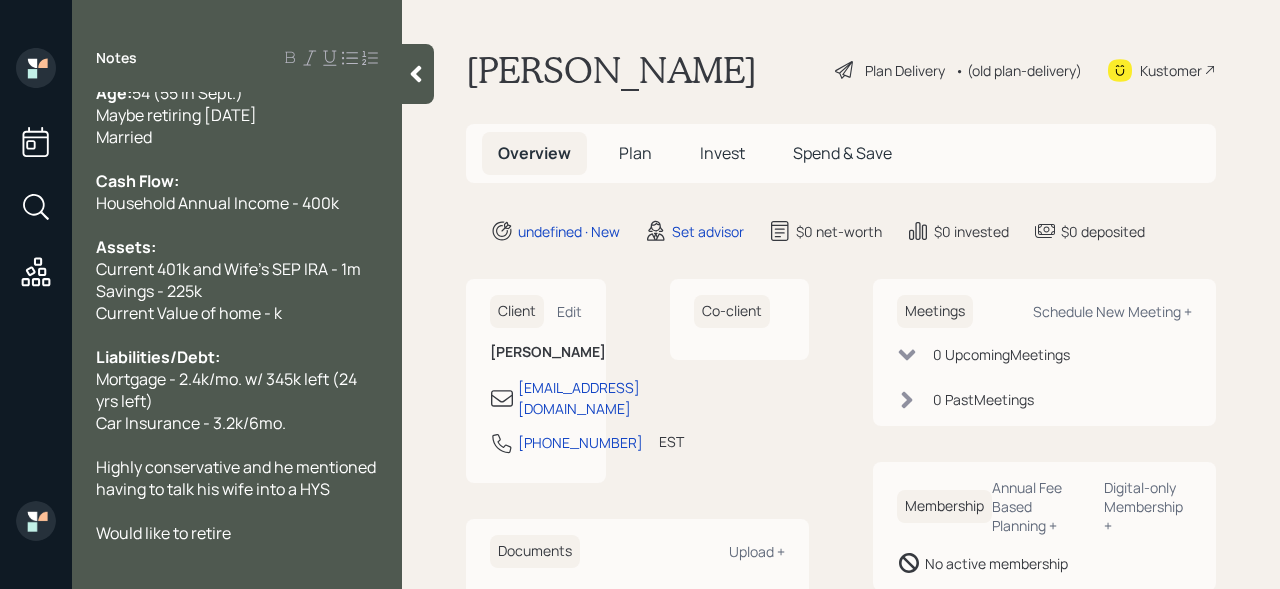 click on "Would like to retire" at bounding box center [237, 533] 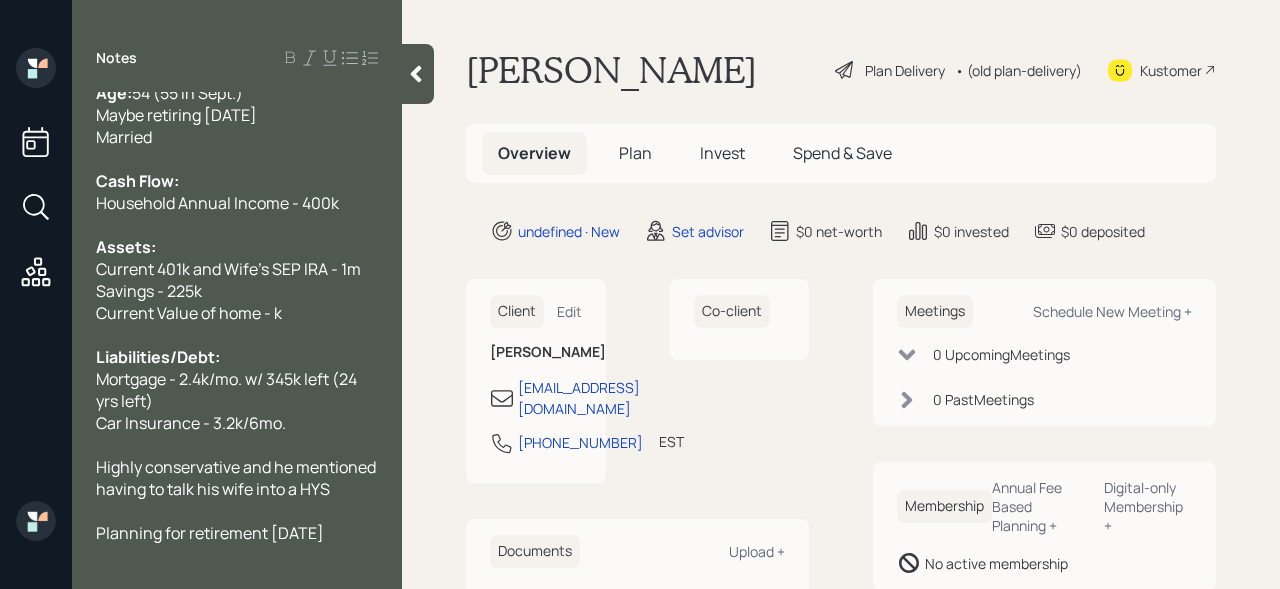 click on "Savings - 225k" at bounding box center (149, 291) 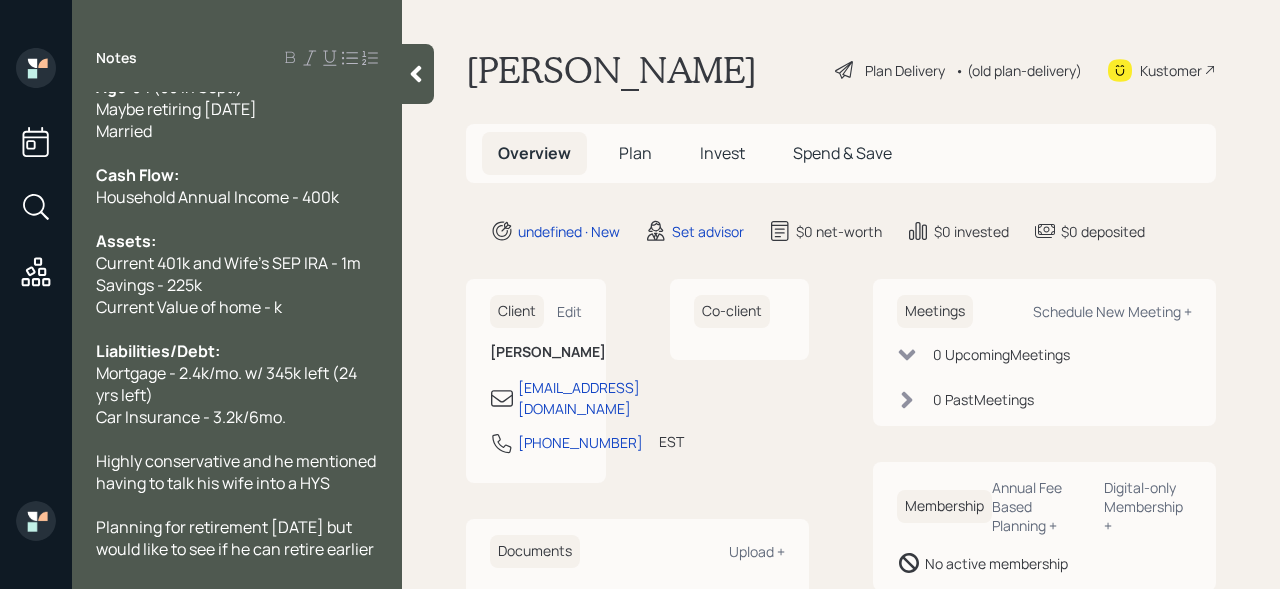 scroll, scrollTop: 54, scrollLeft: 0, axis: vertical 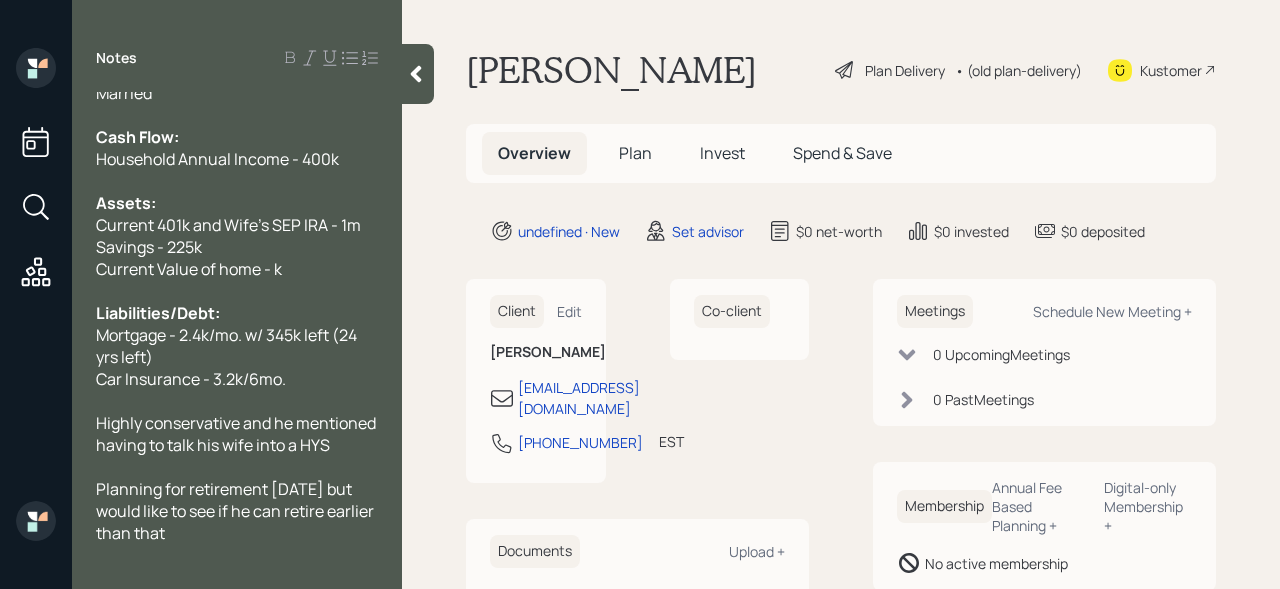 click on "Highly conservative and he mentioned having to talk his wife into a HYS" at bounding box center (237, 434) 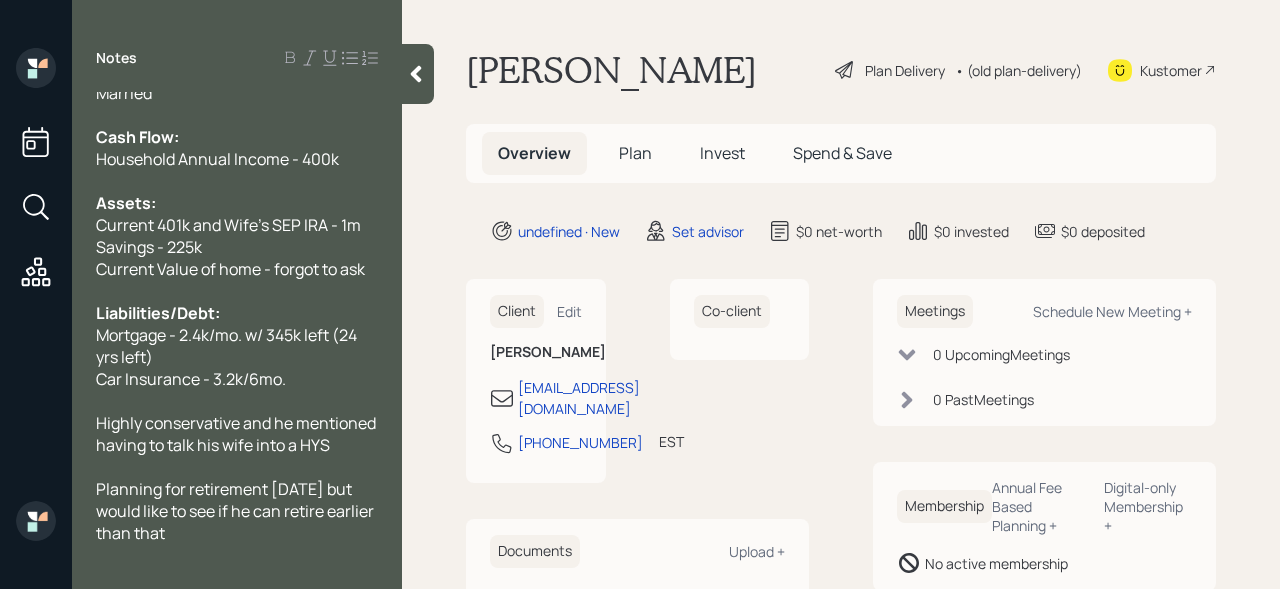 click on "Planning for retirement in 10 years but would like to see if he can retire earlier than that" at bounding box center (237, 511) 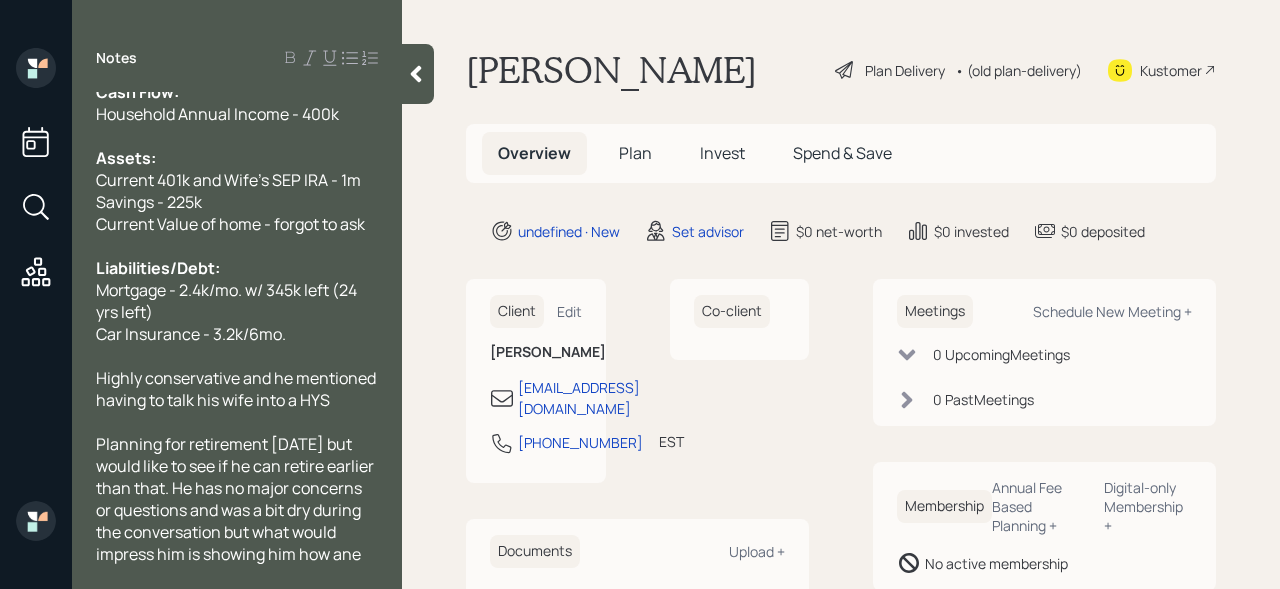 scroll, scrollTop: 121, scrollLeft: 0, axis: vertical 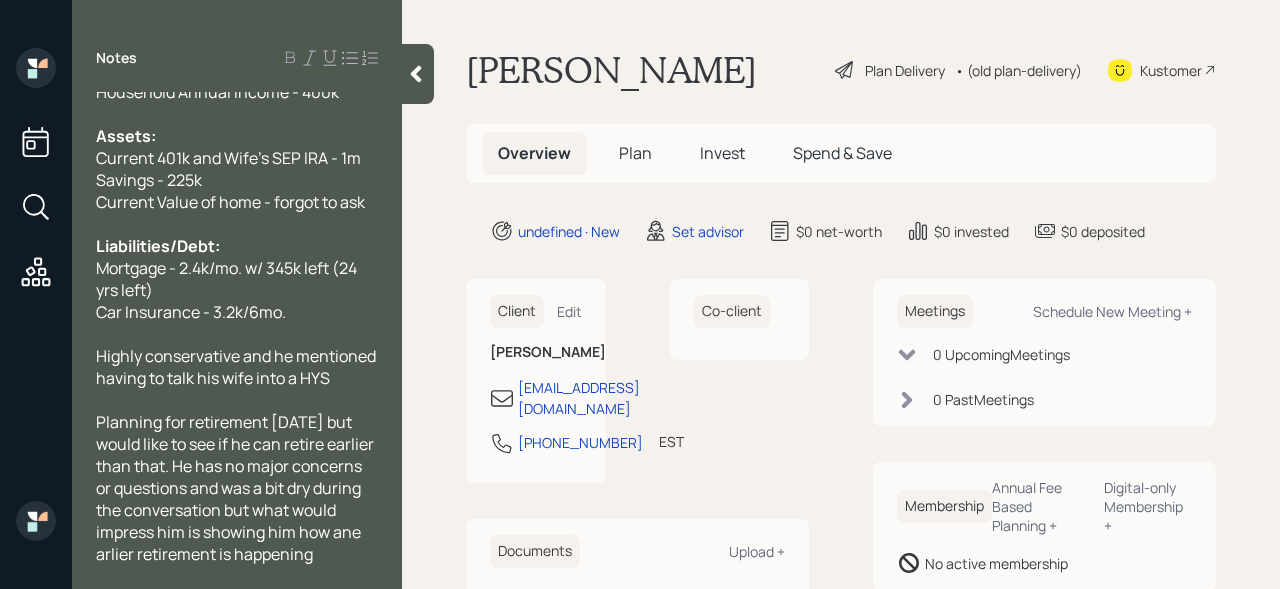 click on "Planning for retirement in 10 years but would like to see if he can retire earlier than that. He has no major concerns or questions and was a bit dry during the conversation but what would impress him is showing him how ane arlier retirement is happening" at bounding box center (236, 488) 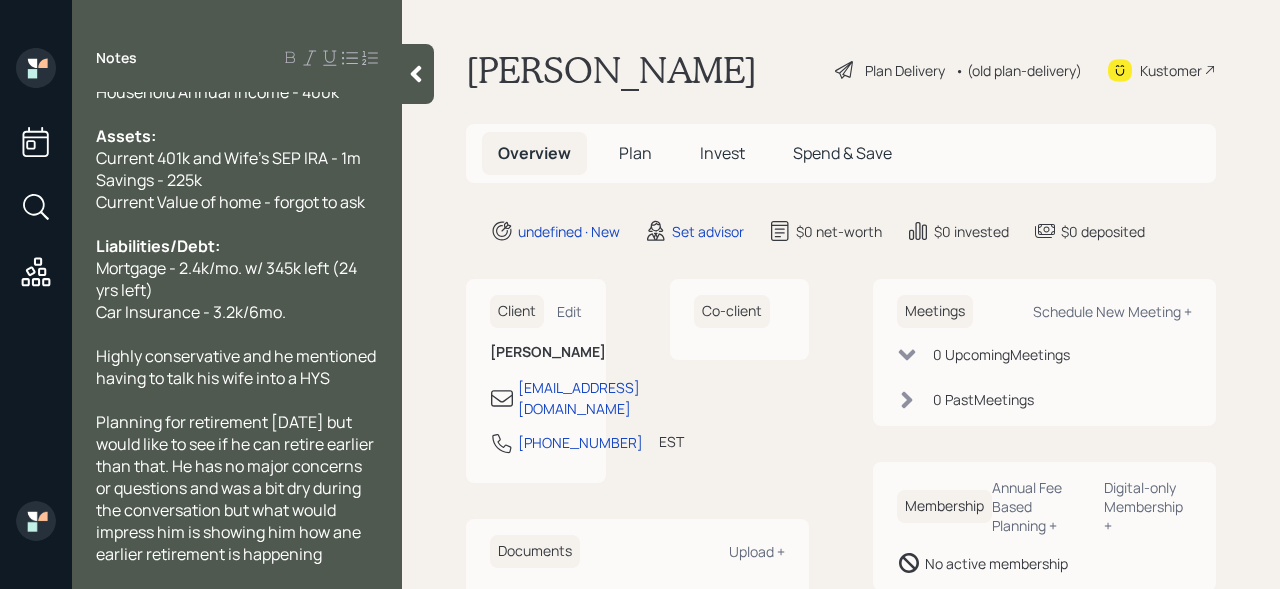 click on "Planning for retirement in 10 years but would like to see if he can retire earlier than that. He has no major concerns or questions and was a bit dry during the conversation but what would impress him is showing him how ane earlier retirement is happening" at bounding box center (236, 488) 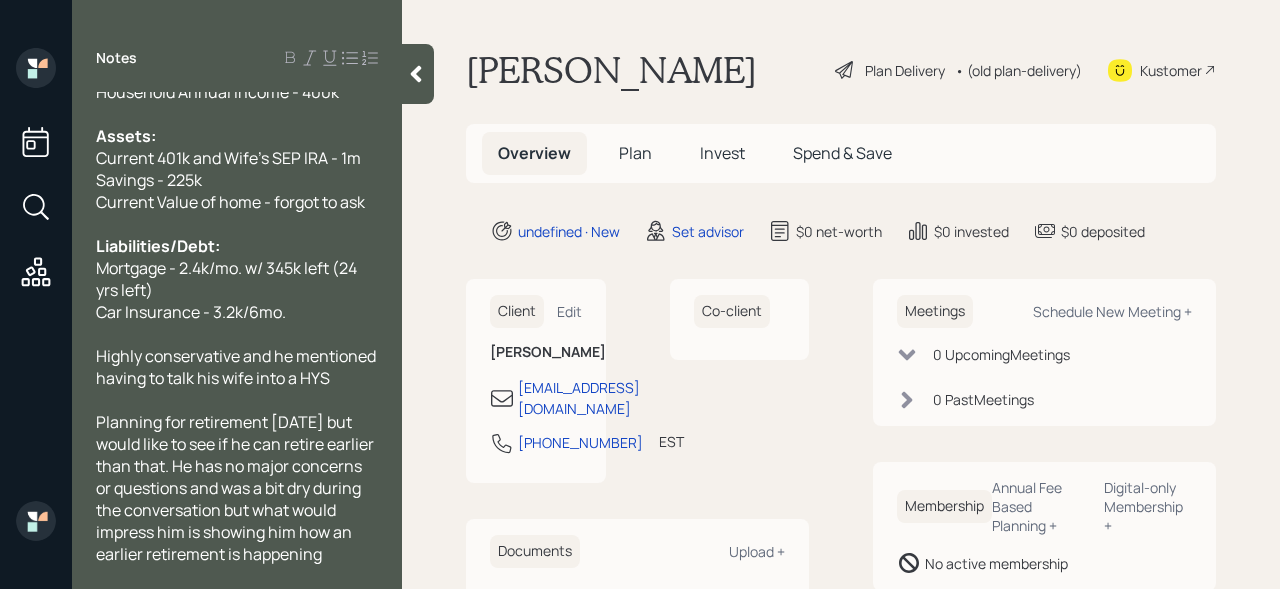 click on "Planning for retirement in 10 years but would like to see if he can retire earlier than that. He has no major concerns or questions and was a bit dry during the conversation but what would impress him is showing him how an earlier retirement is happening" at bounding box center [237, 488] 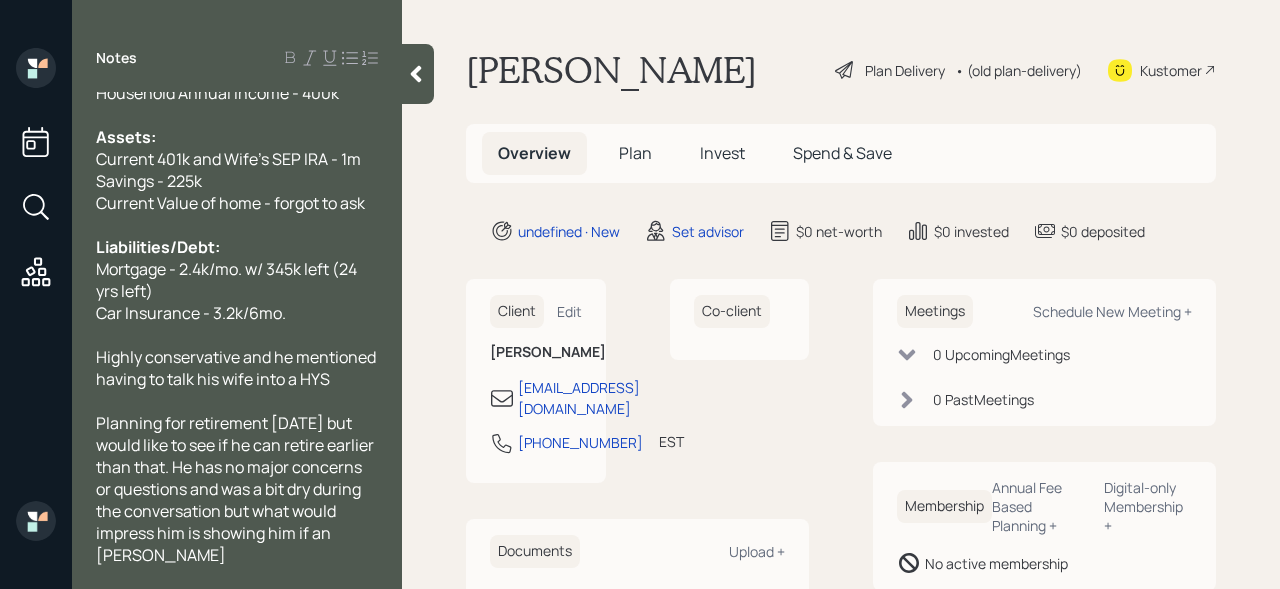 scroll, scrollTop: 121, scrollLeft: 0, axis: vertical 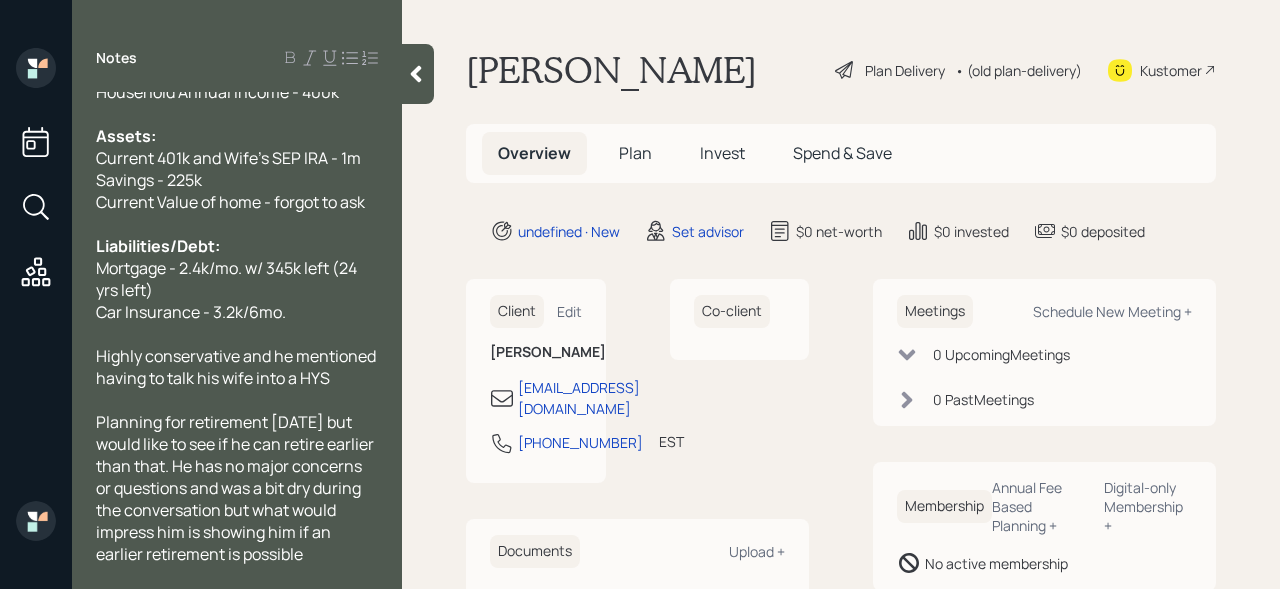 click on "Planning for retirement in 10 years but would like to see if he can retire earlier than that. He has no major concerns or questions and was a bit dry during the conversation but what would impress him is showing him if an earlier retirement is possible" at bounding box center (236, 488) 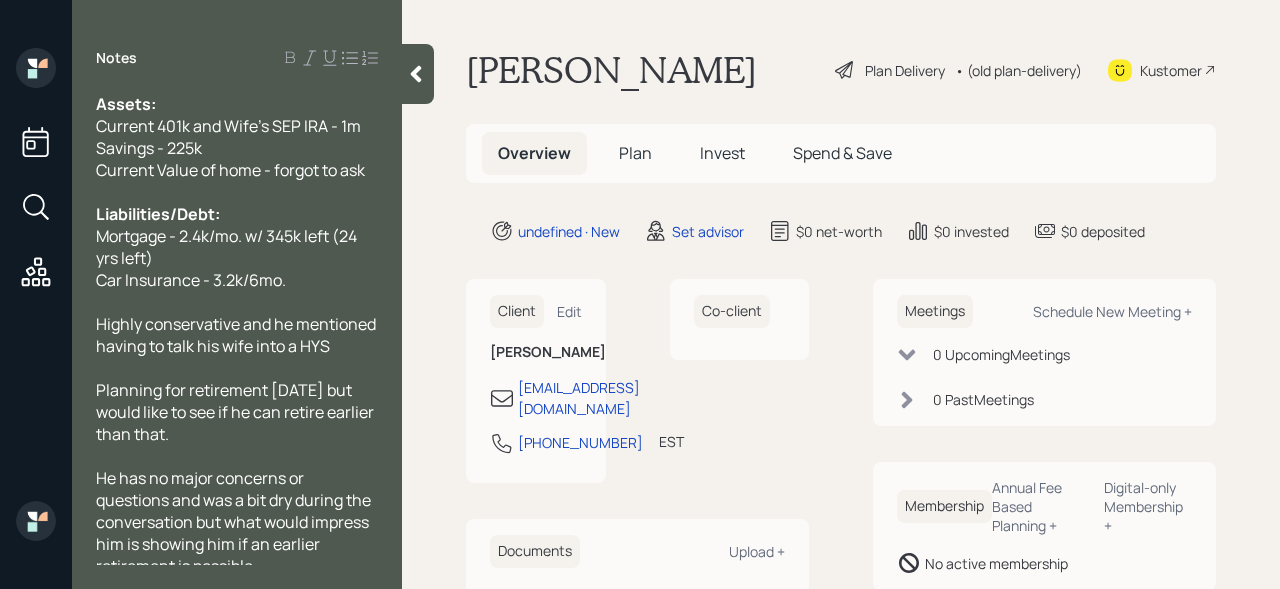 scroll, scrollTop: 175, scrollLeft: 0, axis: vertical 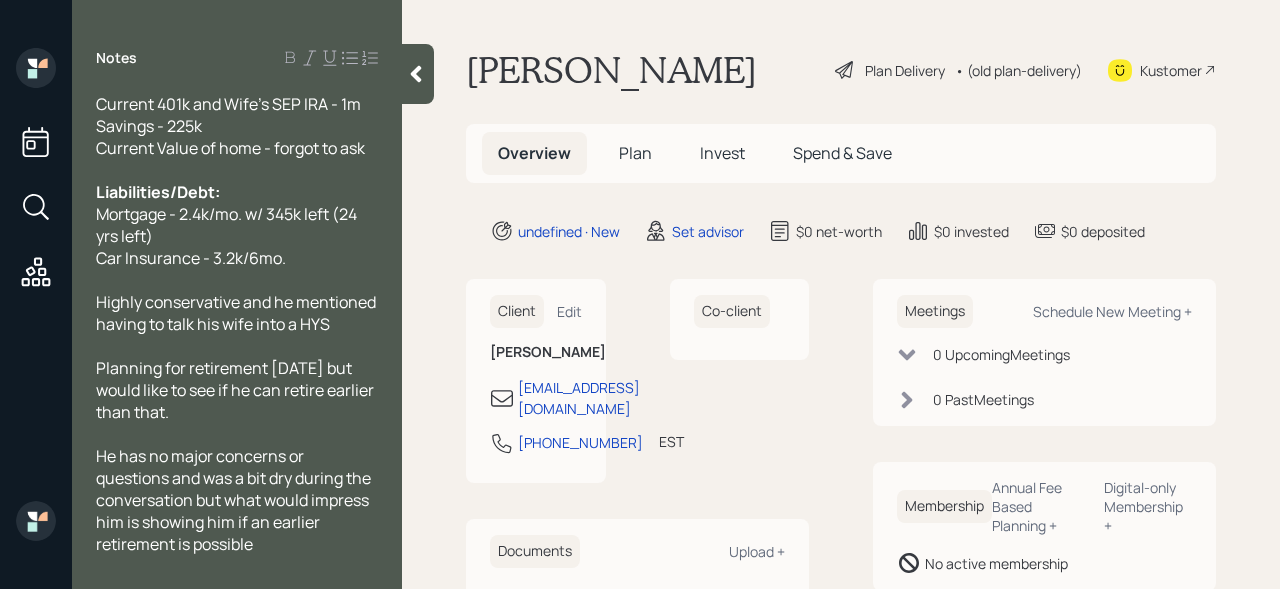 click on "Planning for retirement in 10 years but would like to see if he can retire earlier than that." at bounding box center [237, 390] 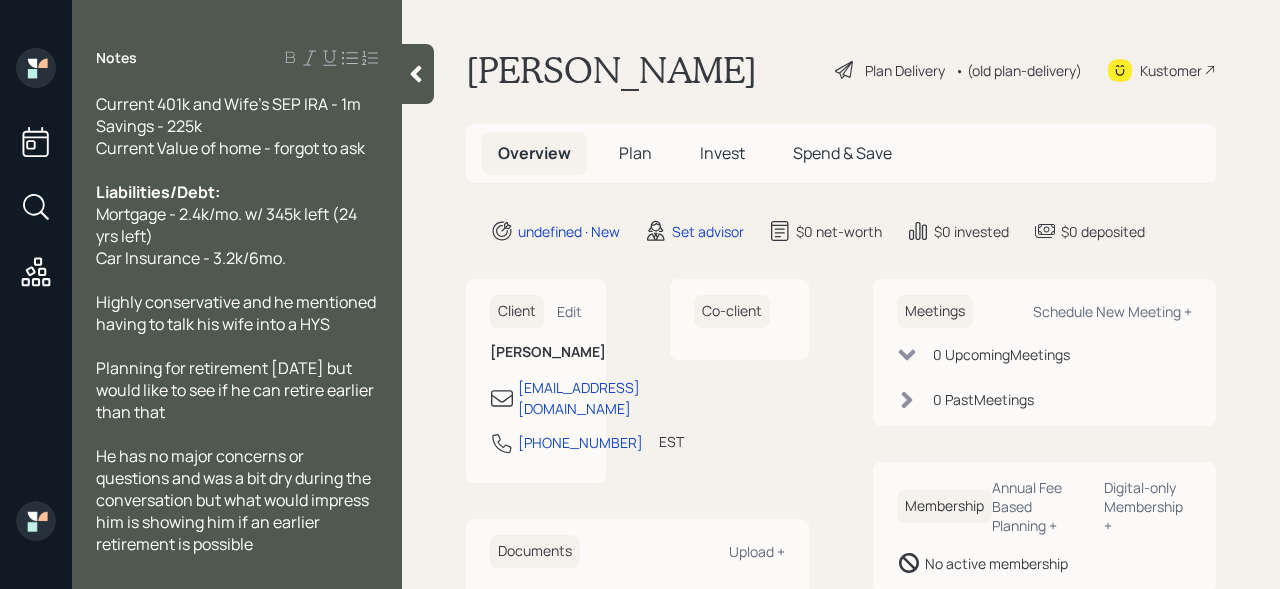 click on "He has no major concerns or questions and was a bit dry during the conversation but what would impress him is showing him if an earlier retirement is possible" at bounding box center (235, 500) 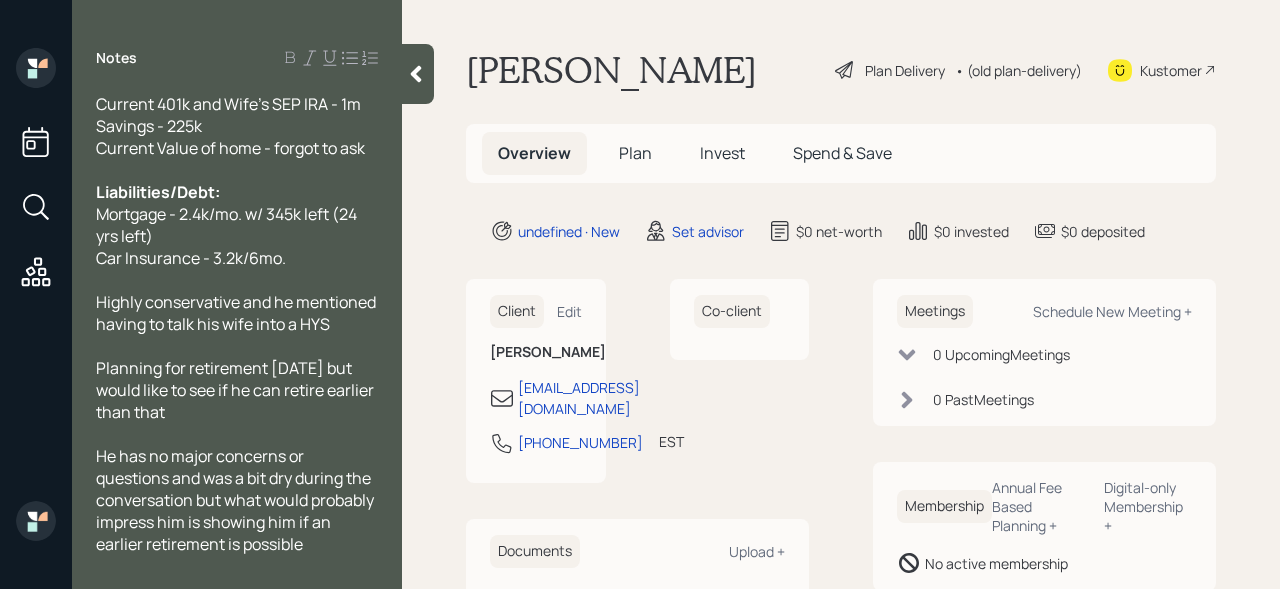 click 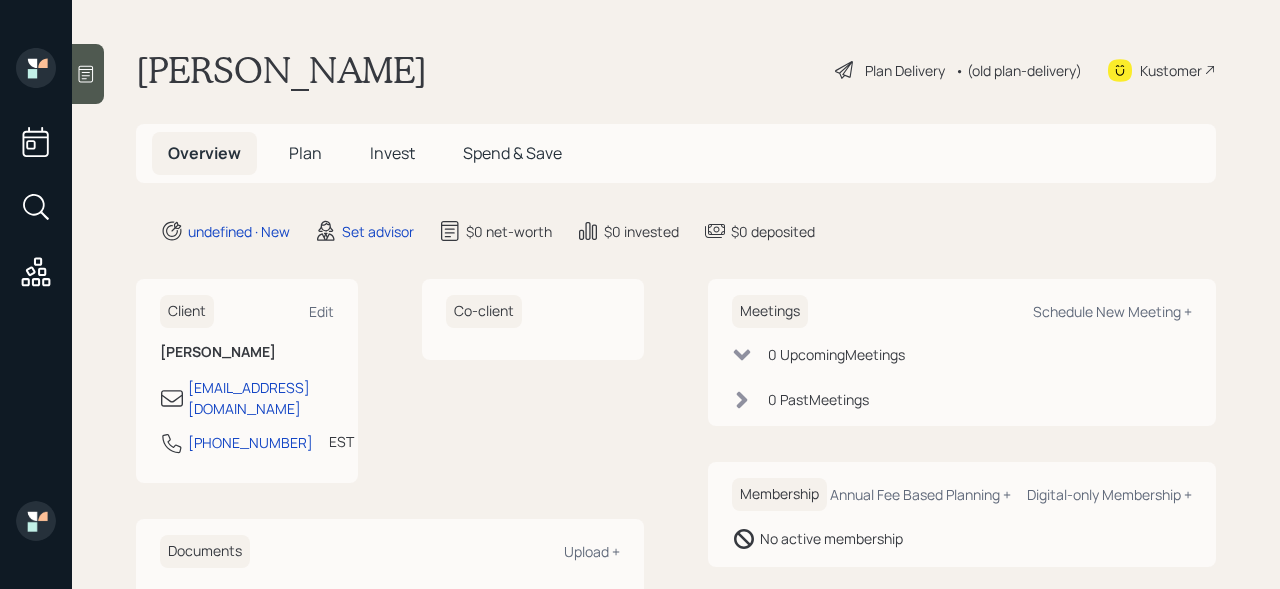 click 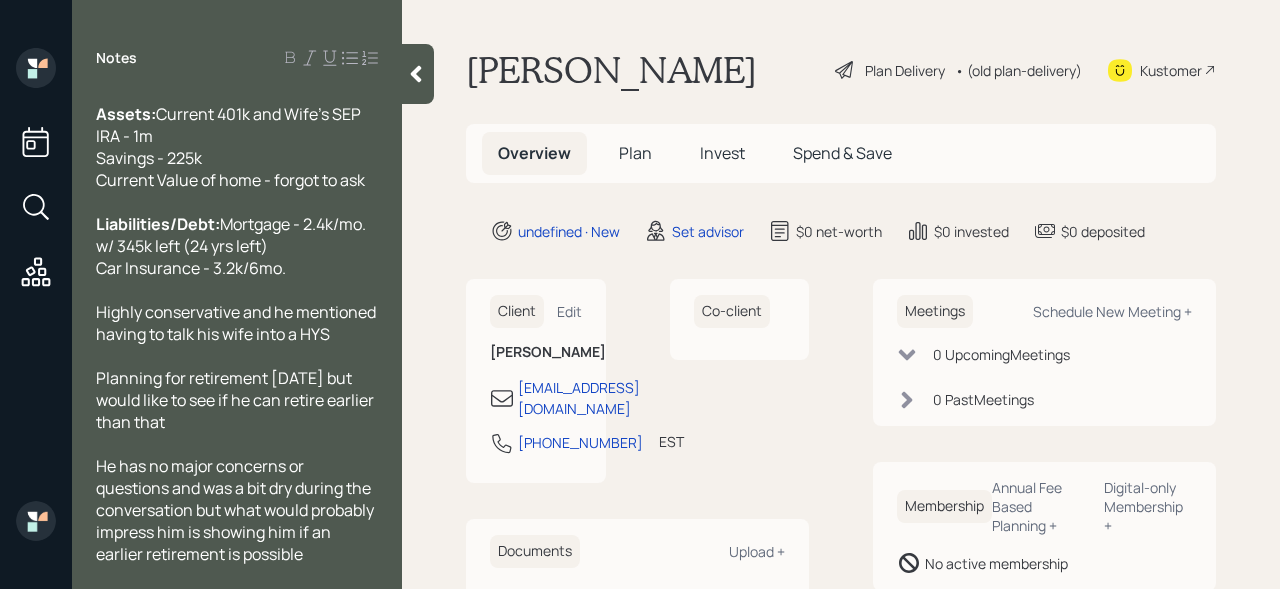 scroll, scrollTop: 0, scrollLeft: 0, axis: both 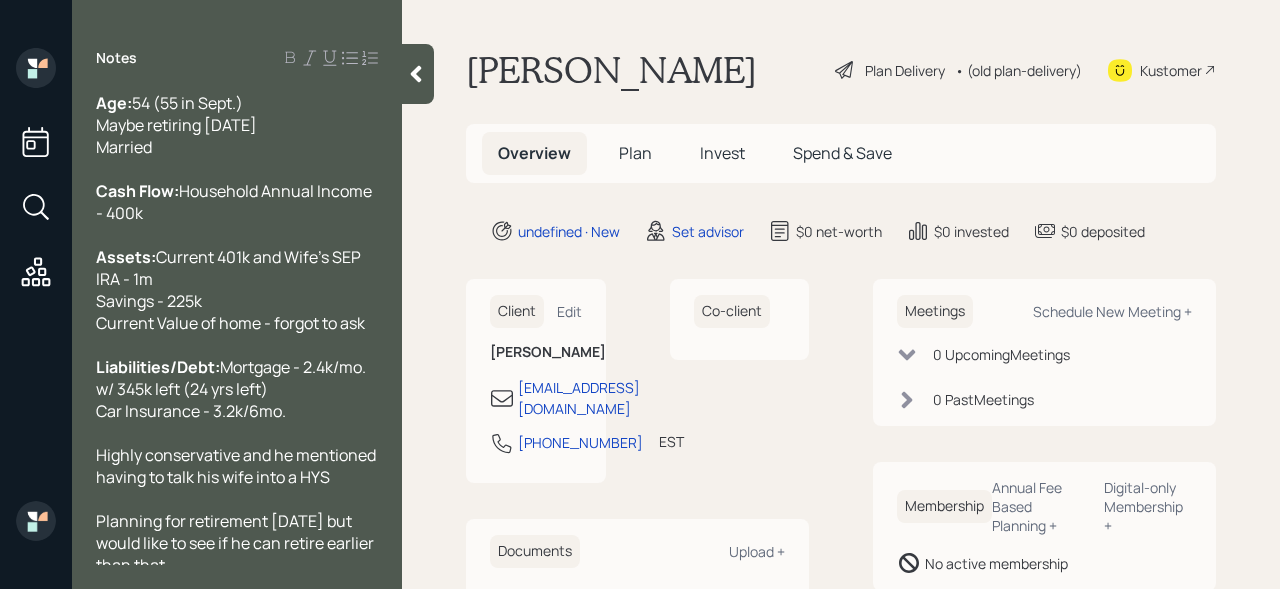 click 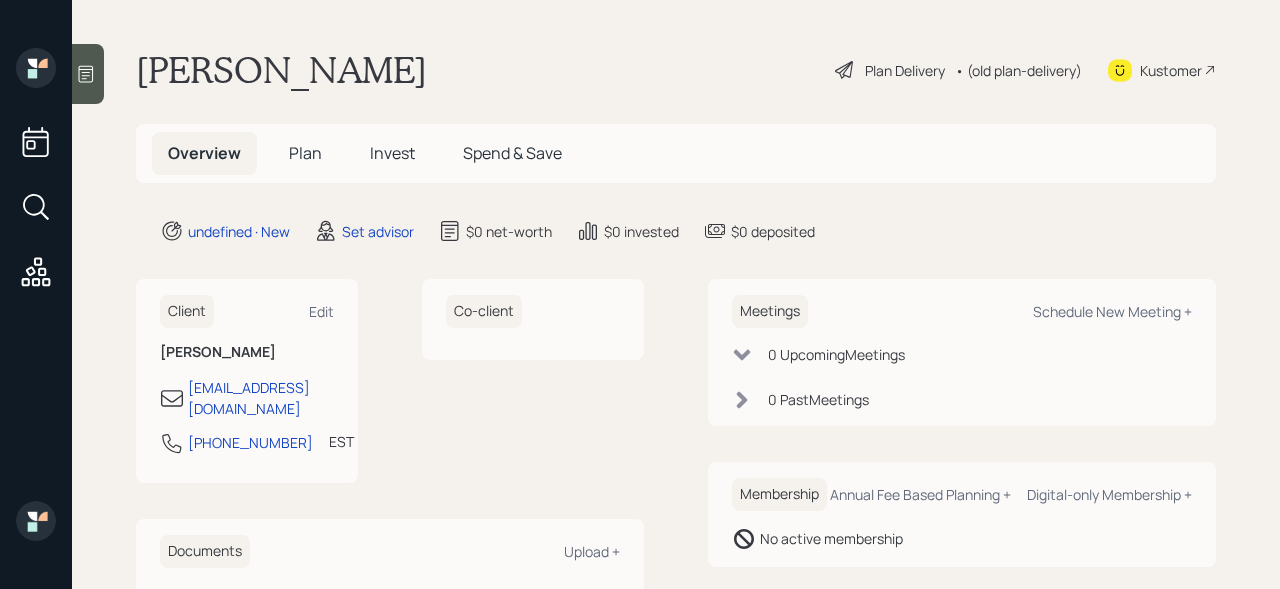 click on "Glen Jenkins Plan Delivery • (old plan-delivery) Kustomer" at bounding box center [676, 70] 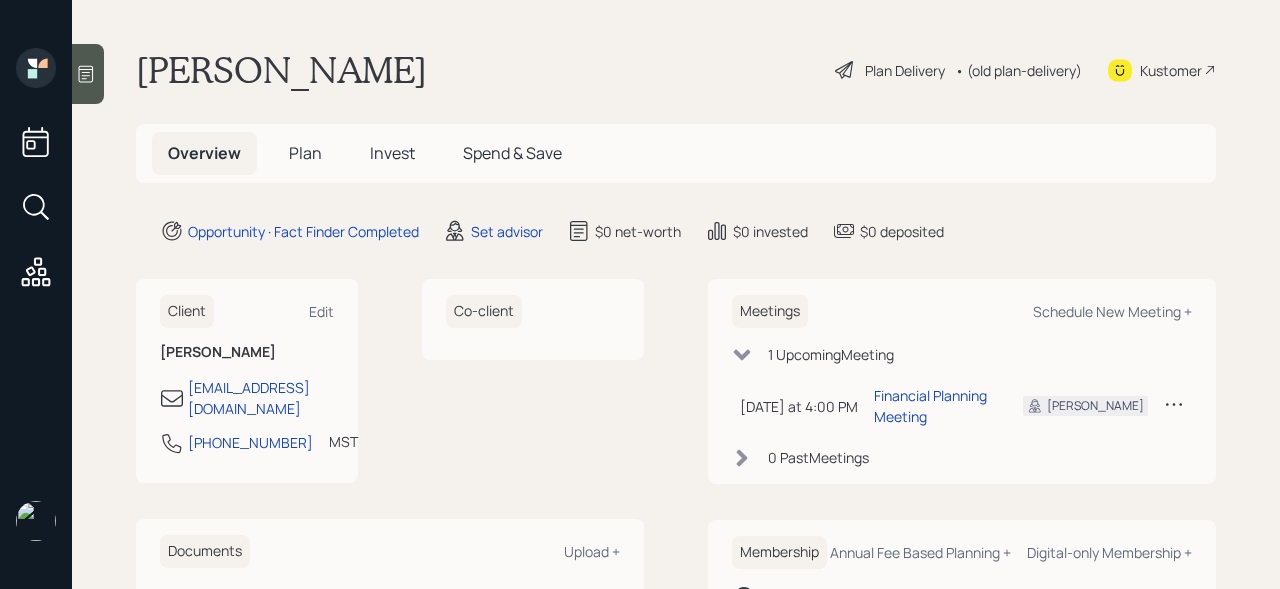 scroll, scrollTop: 0, scrollLeft: 0, axis: both 